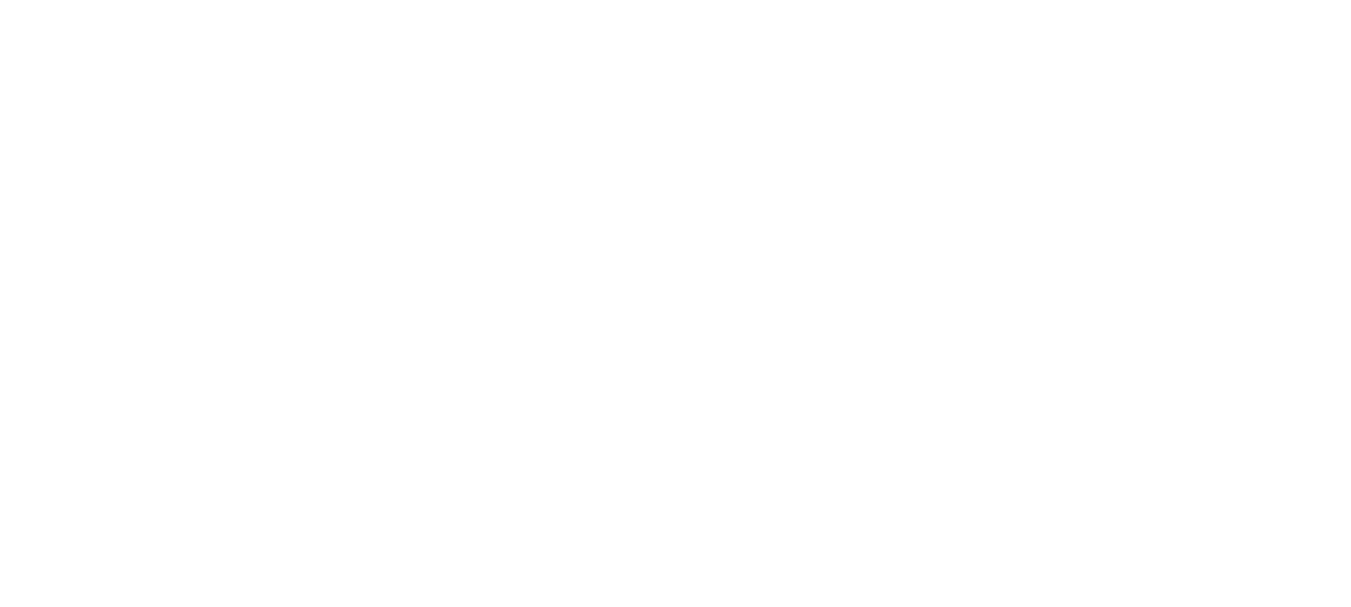 scroll, scrollTop: 0, scrollLeft: 0, axis: both 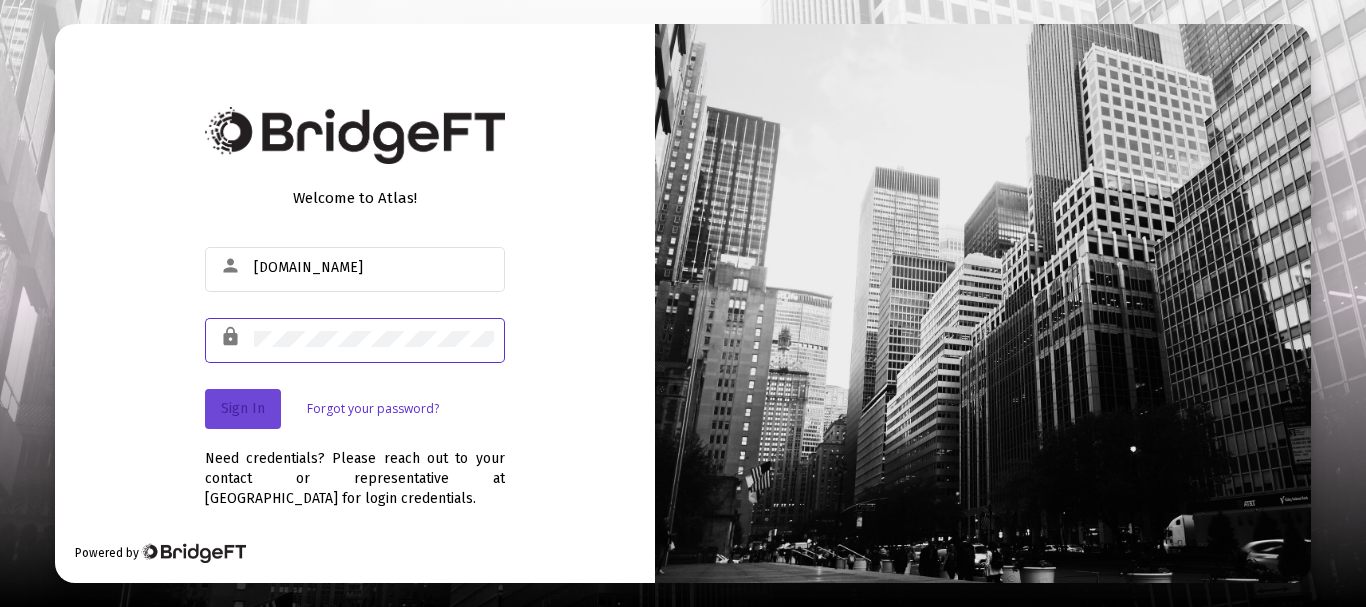 click on "Sign In" 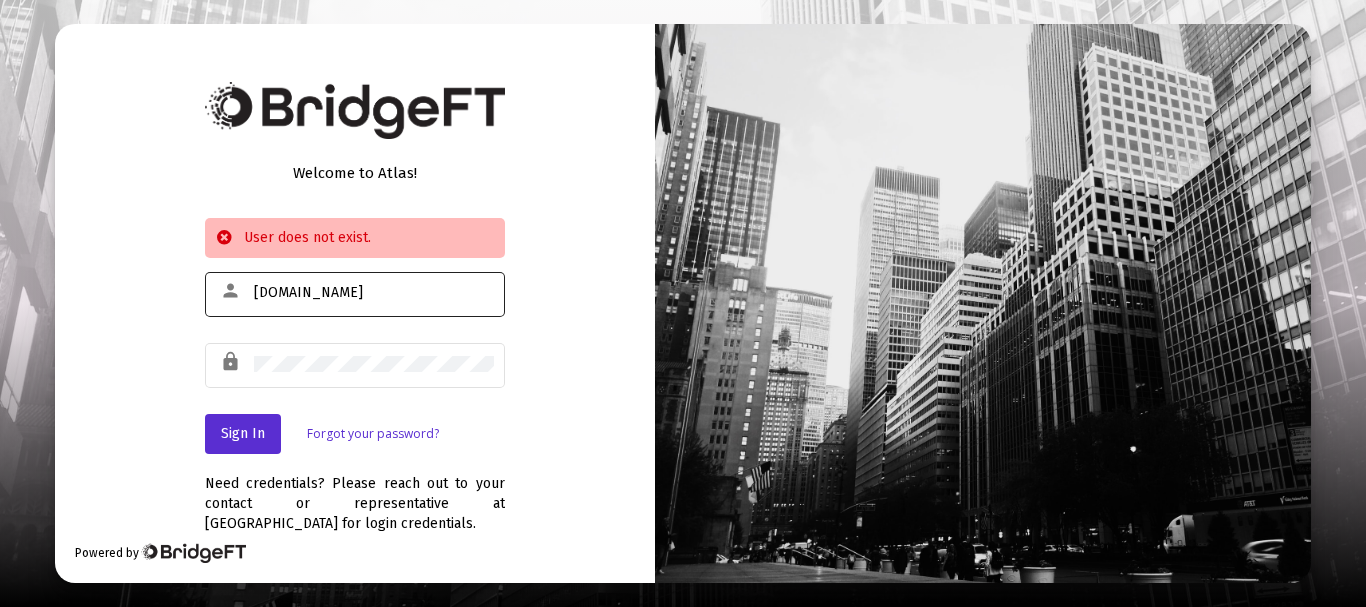 click on "ardjrm0306.com" at bounding box center (374, 293) 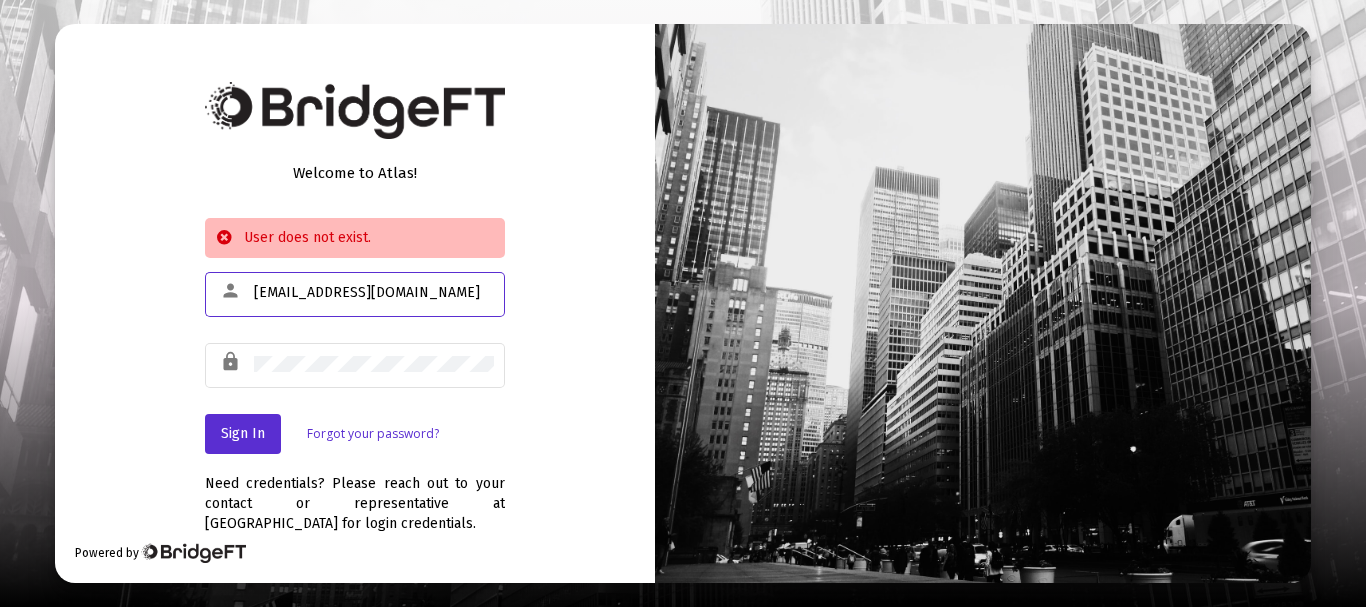click on "[EMAIL_ADDRESS][DOMAIN_NAME]" at bounding box center [374, 293] 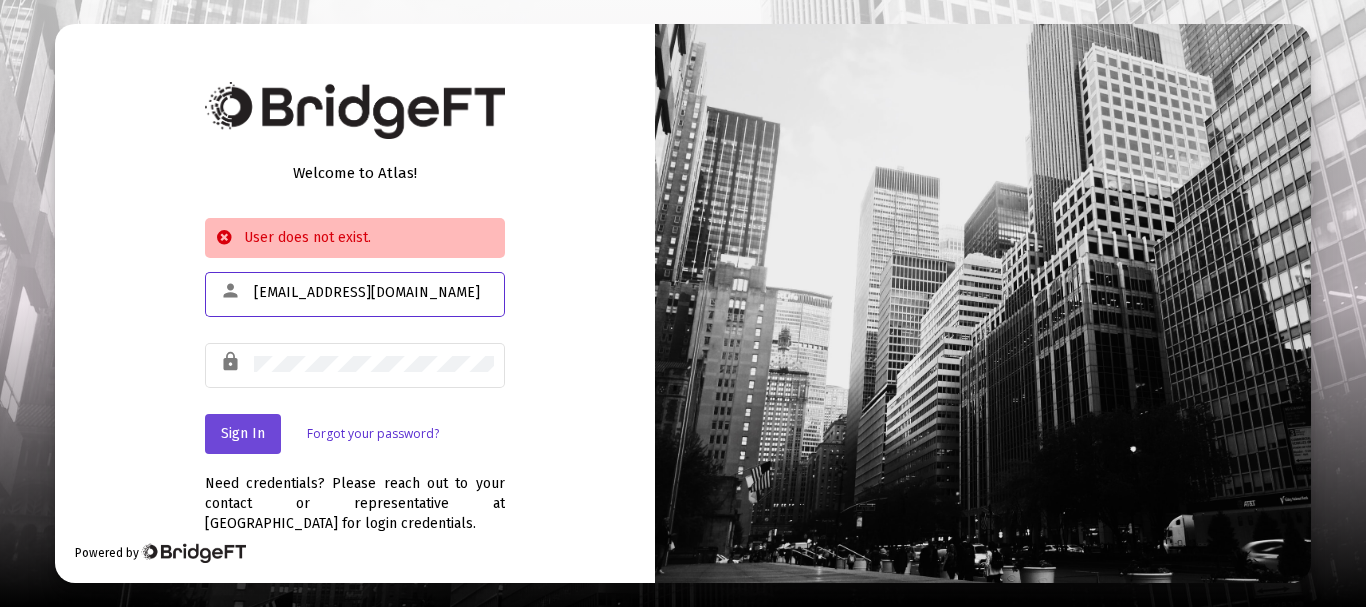 type on "[EMAIL_ADDRESS][DOMAIN_NAME]" 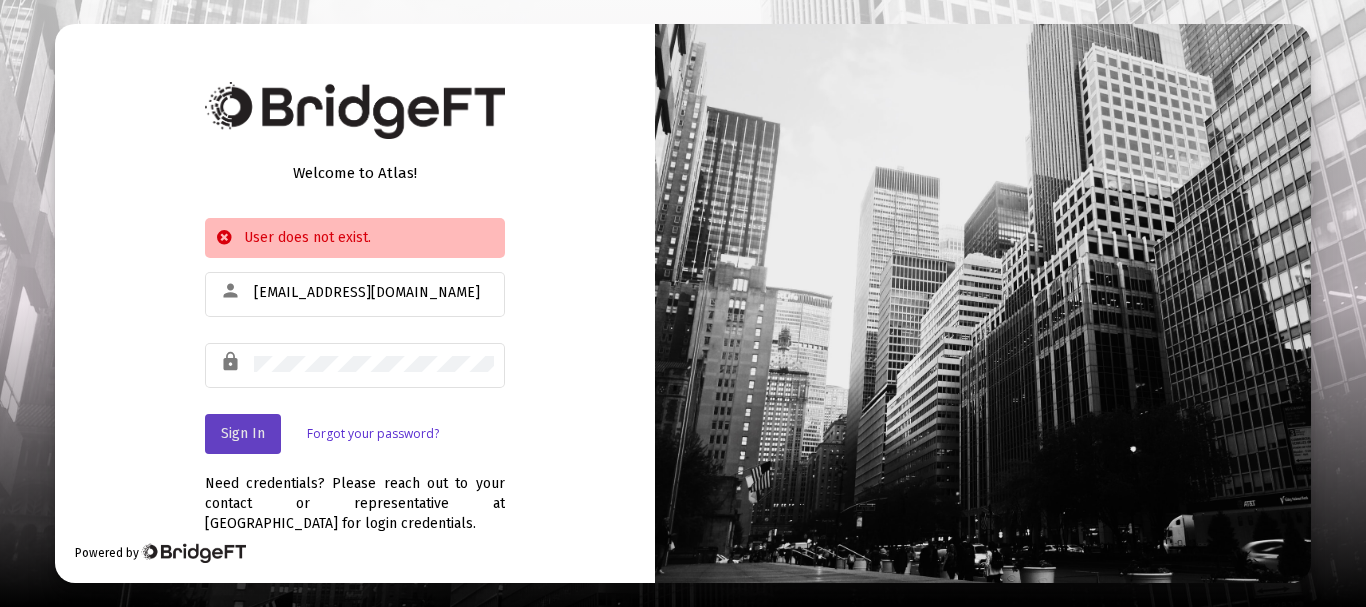 click on "Sign In" 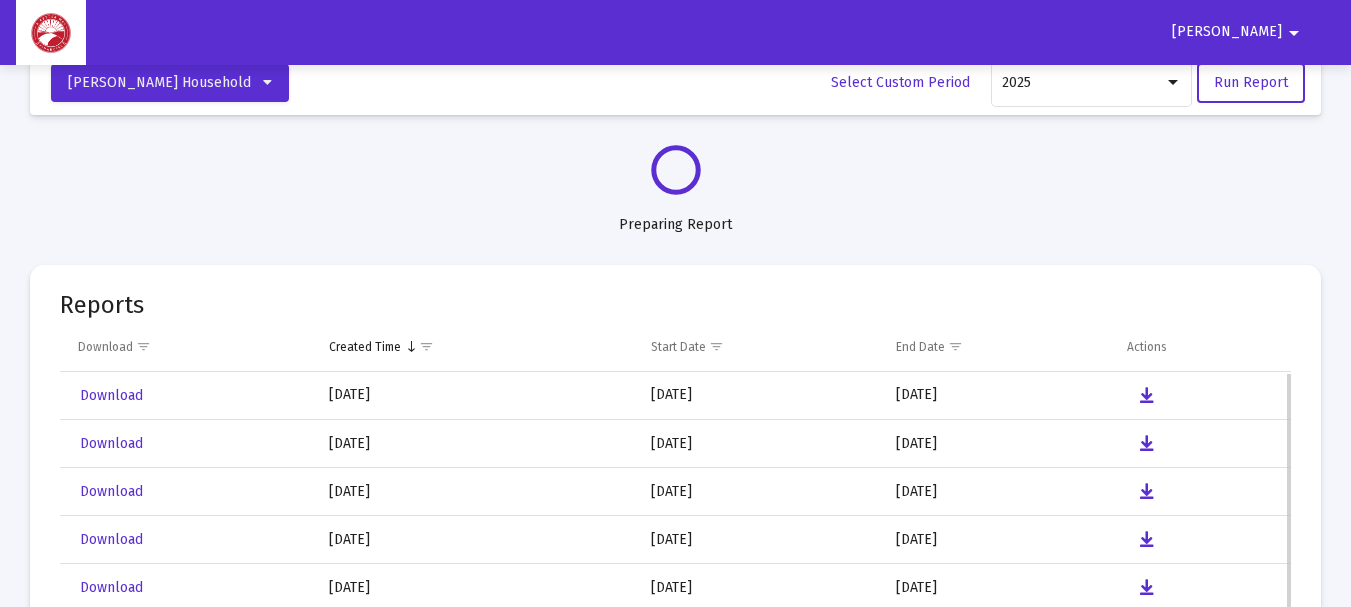 scroll, scrollTop: 0, scrollLeft: 0, axis: both 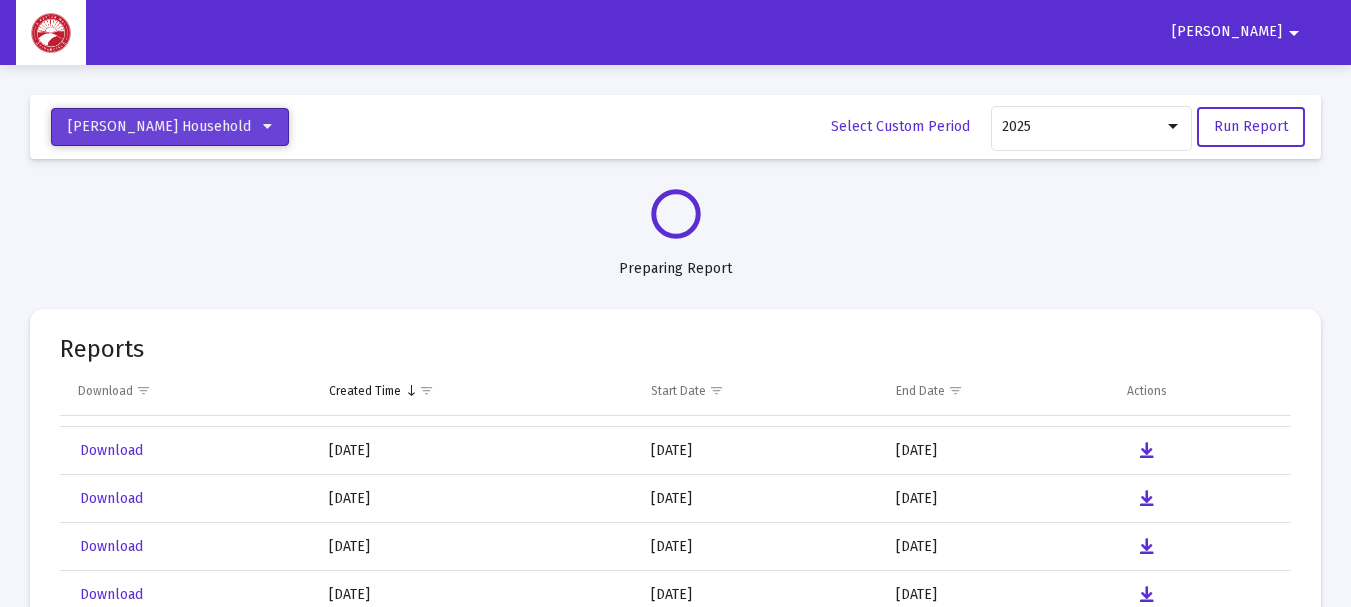 click 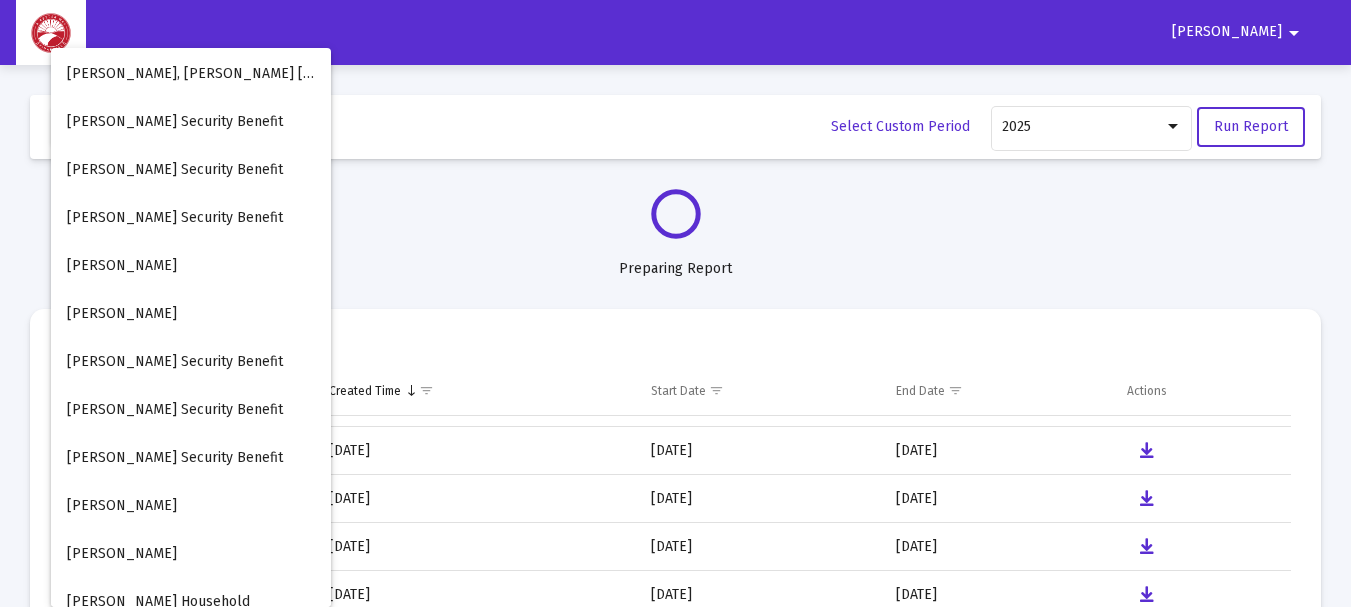 scroll, scrollTop: 129, scrollLeft: 0, axis: vertical 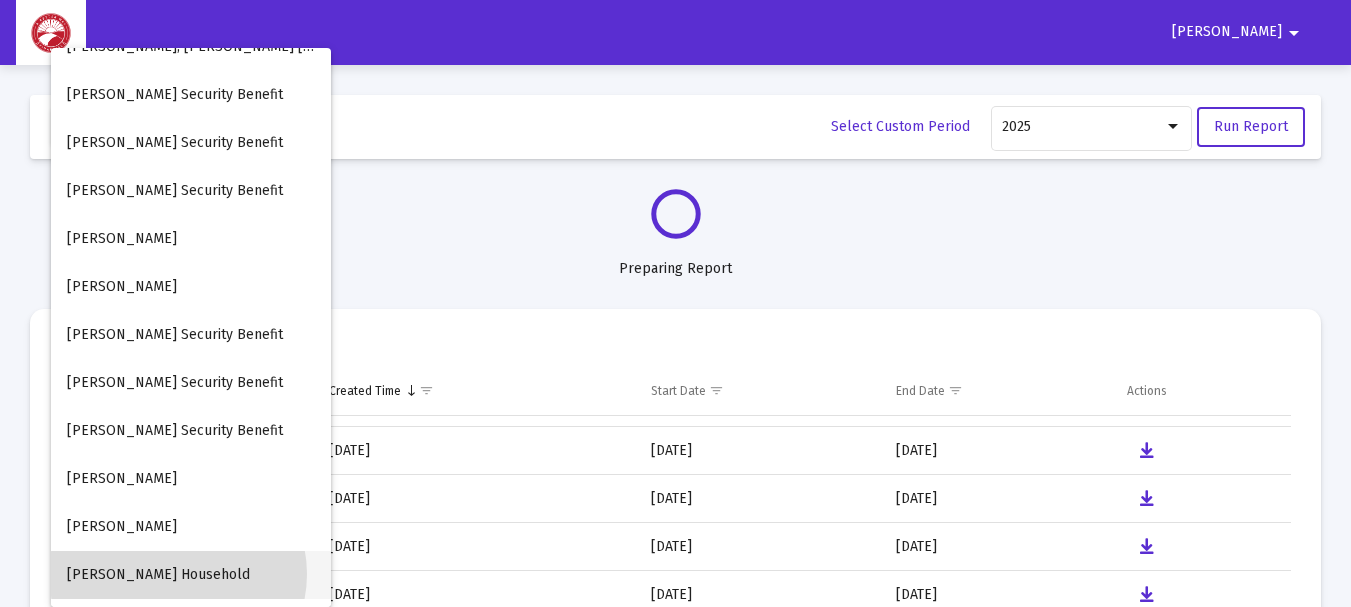click on "[PERSON_NAME] Household" at bounding box center (158, 574) 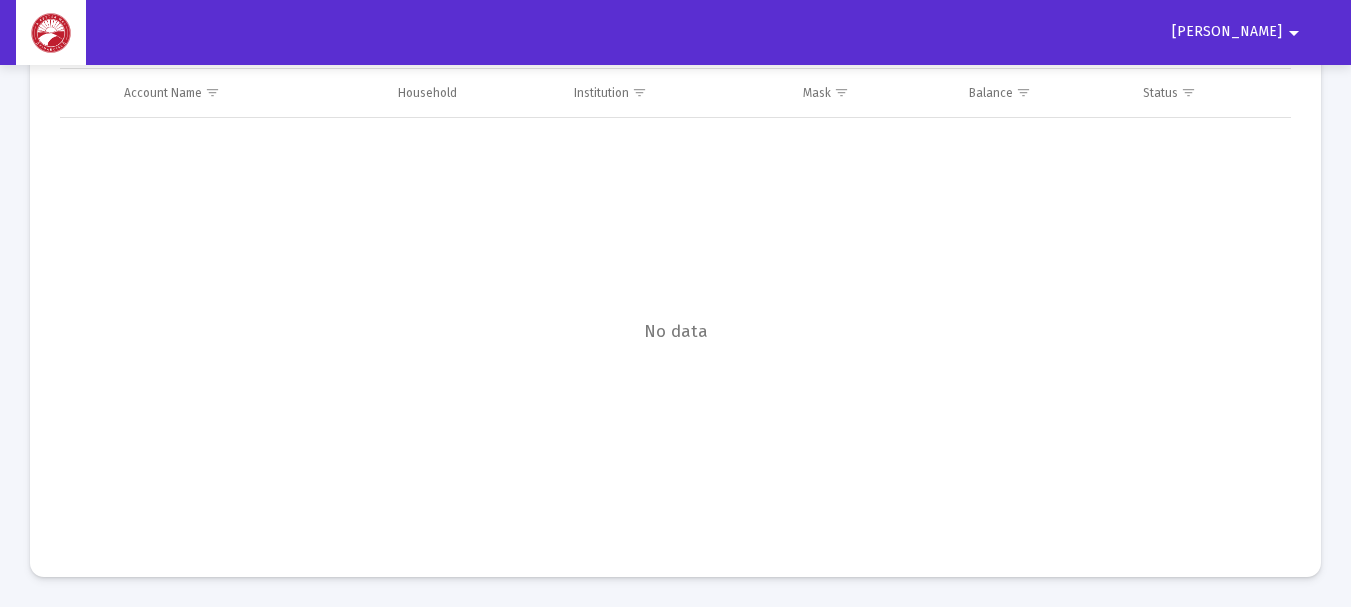 scroll, scrollTop: 0, scrollLeft: 0, axis: both 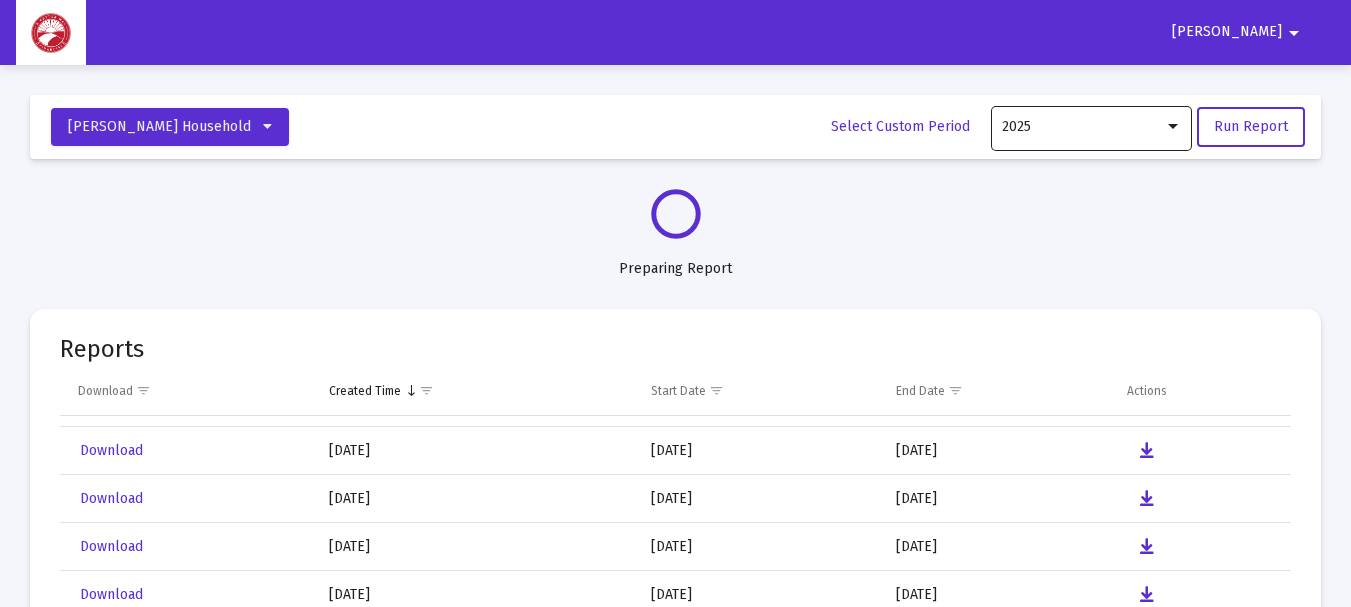 click at bounding box center [1173, 127] 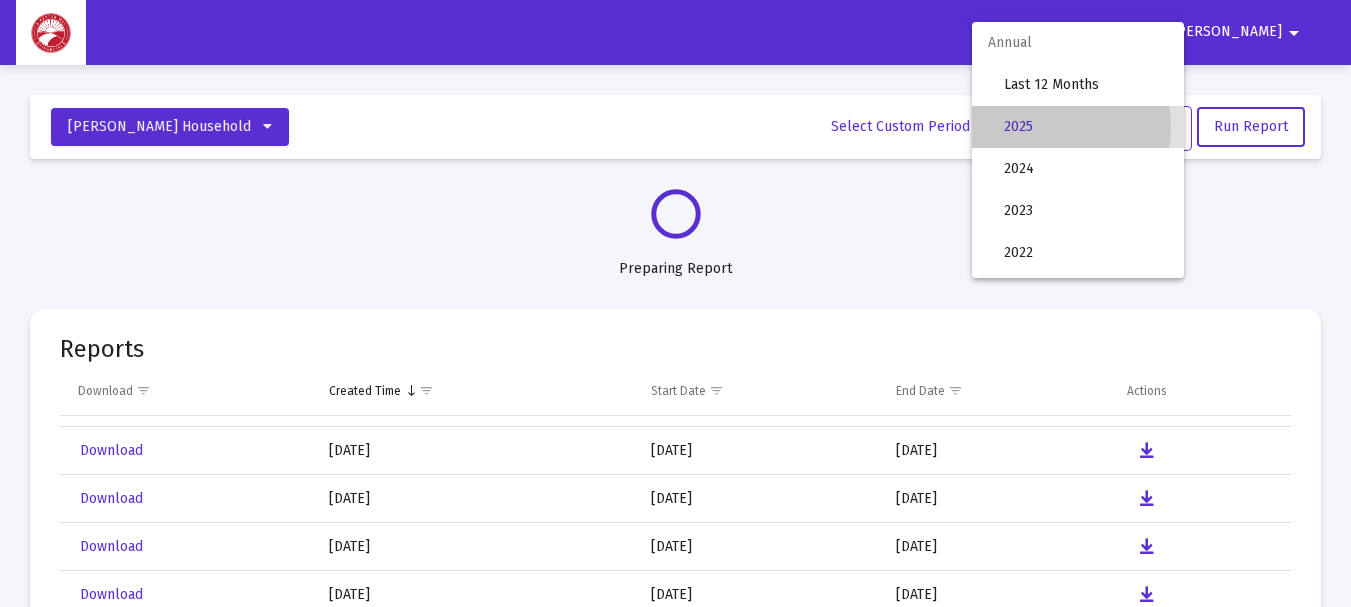 click on "2025" at bounding box center (1086, 127) 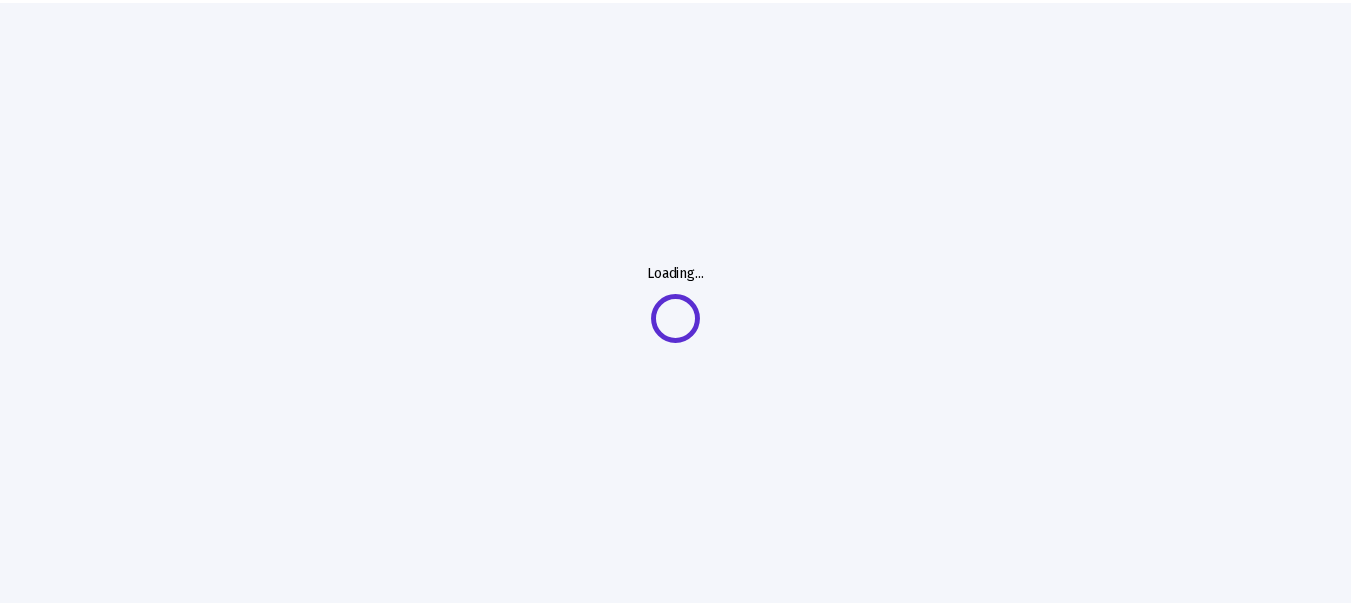 scroll, scrollTop: 0, scrollLeft: 0, axis: both 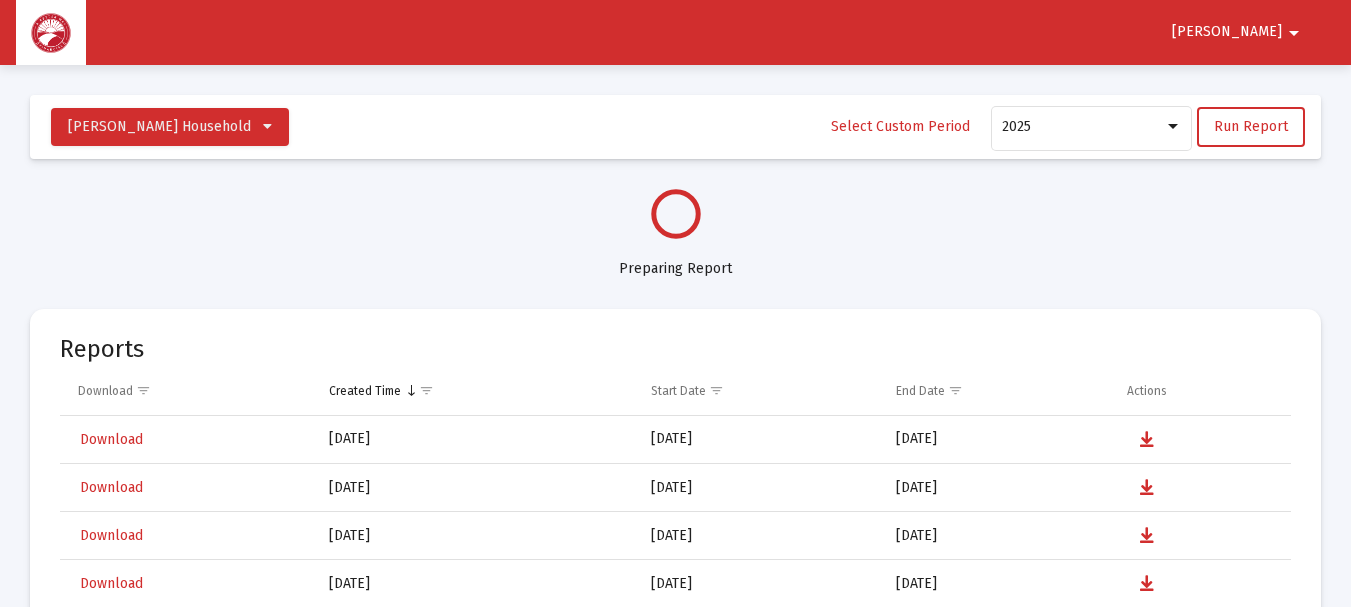 click on "arrow_drop_down" 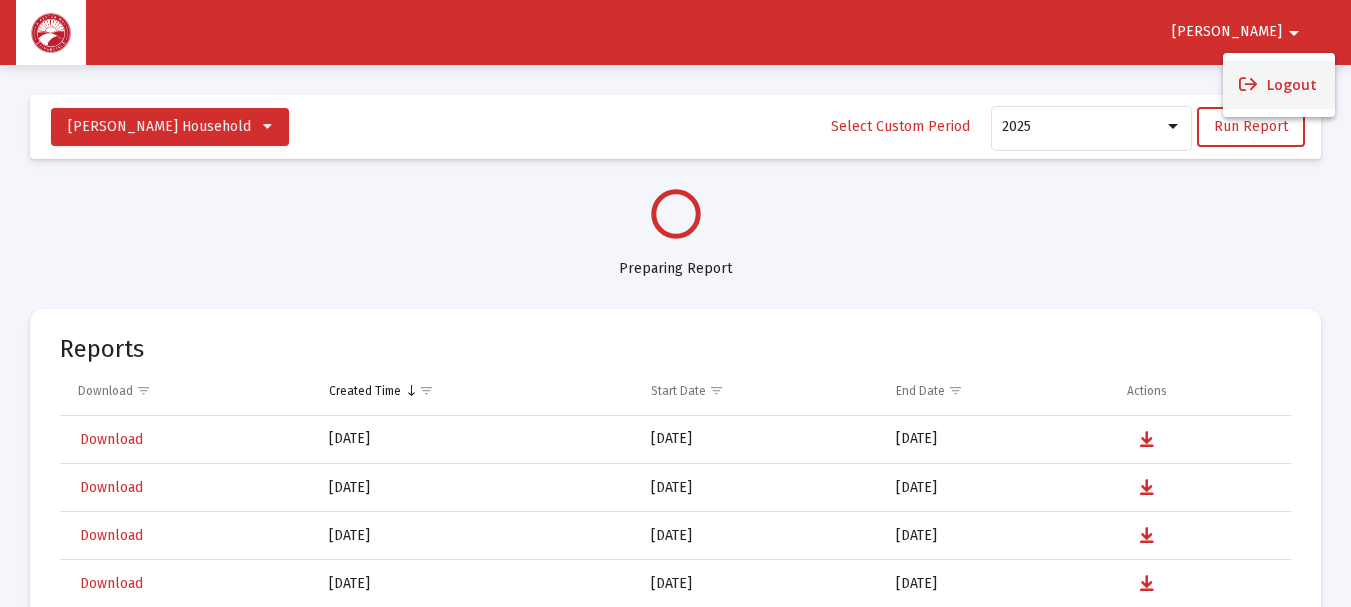 click on "Logout" at bounding box center [1279, 85] 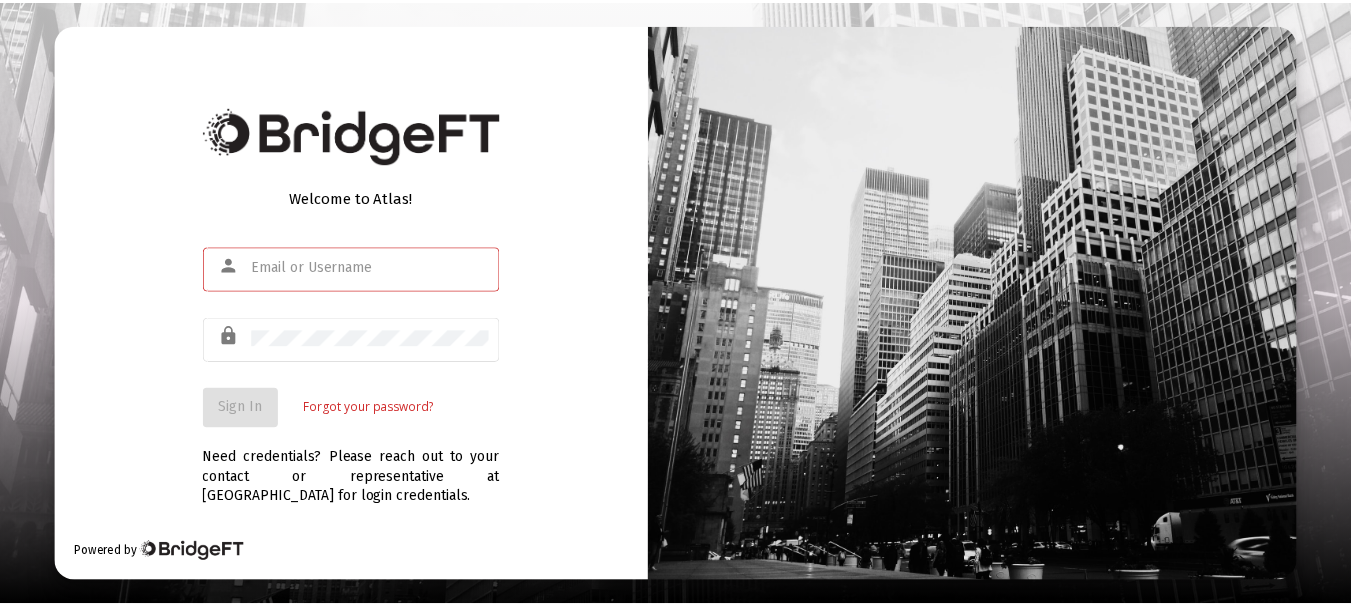scroll, scrollTop: 0, scrollLeft: 0, axis: both 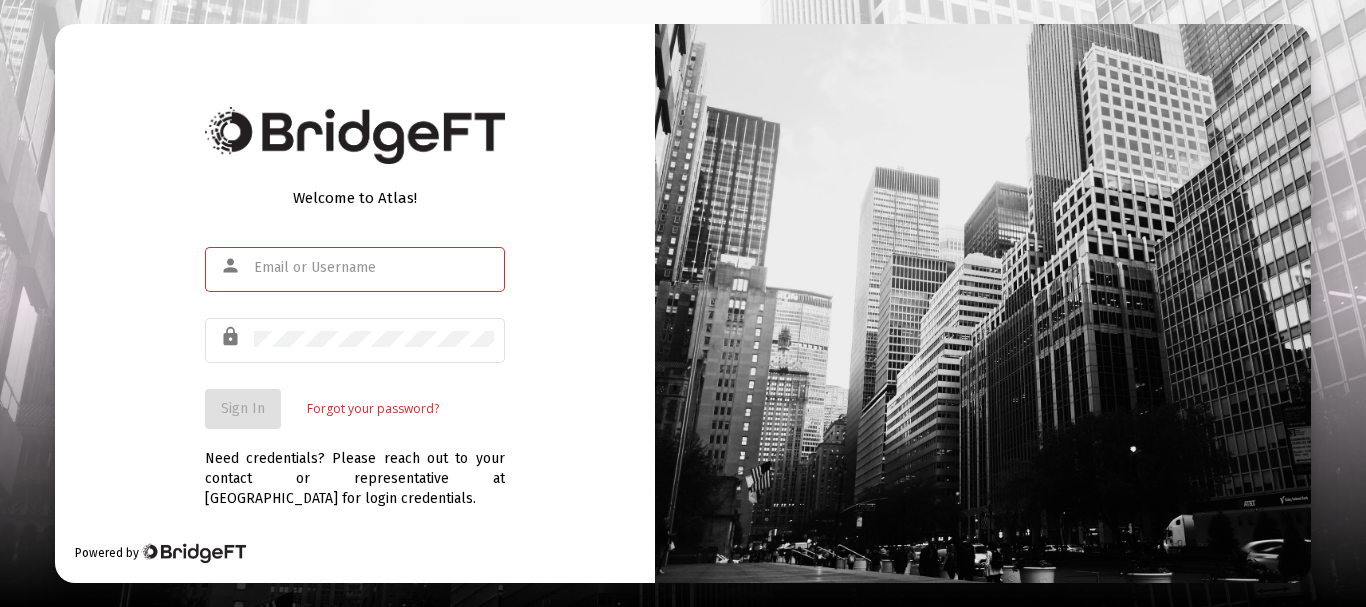 click at bounding box center (374, 268) 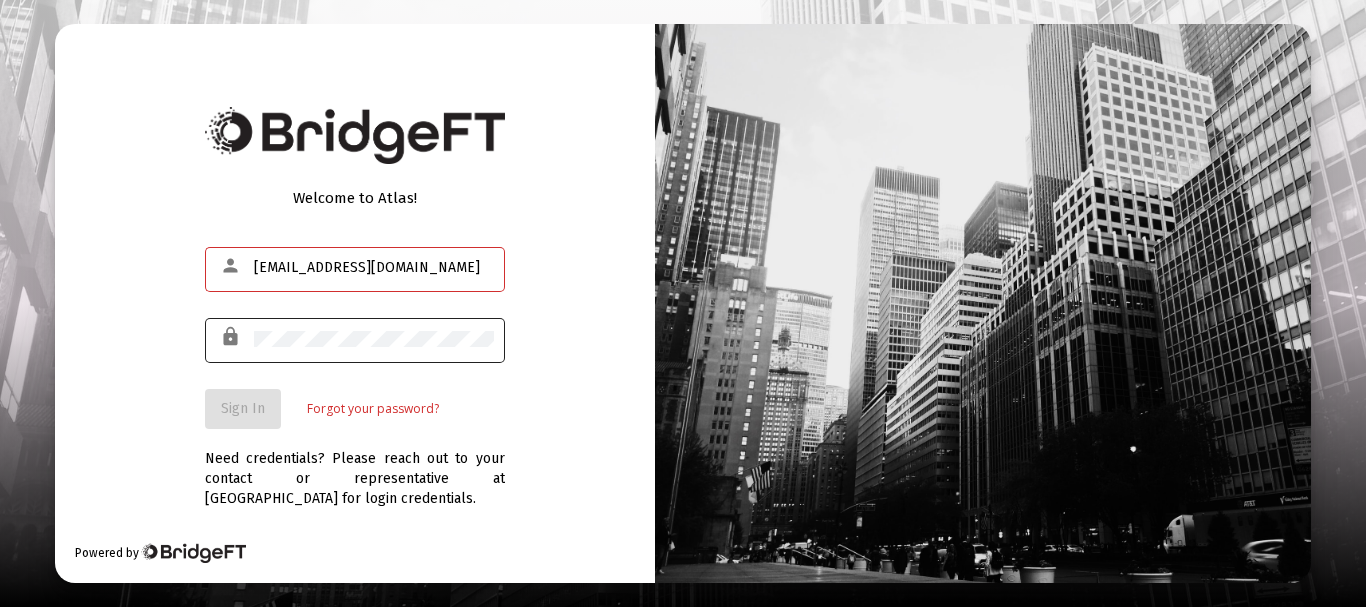 type on "[EMAIL_ADDRESS][DOMAIN_NAME]" 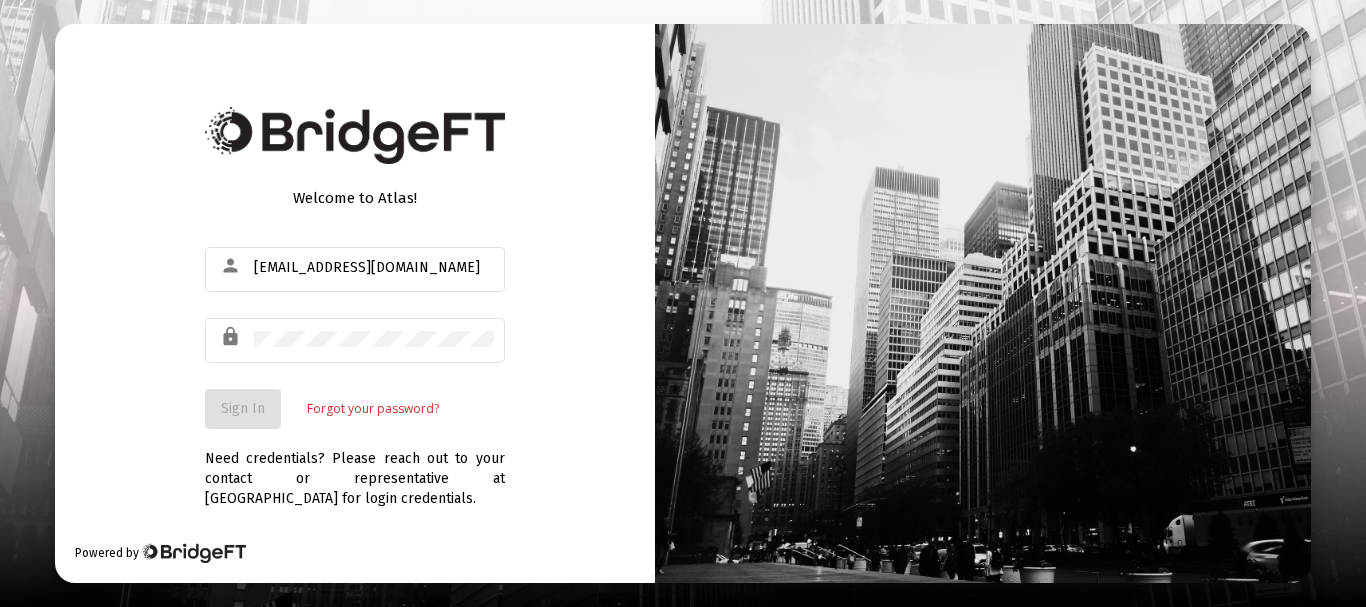 drag, startPoint x: 255, startPoint y: 351, endPoint x: 270, endPoint y: 385, distance: 37.161808 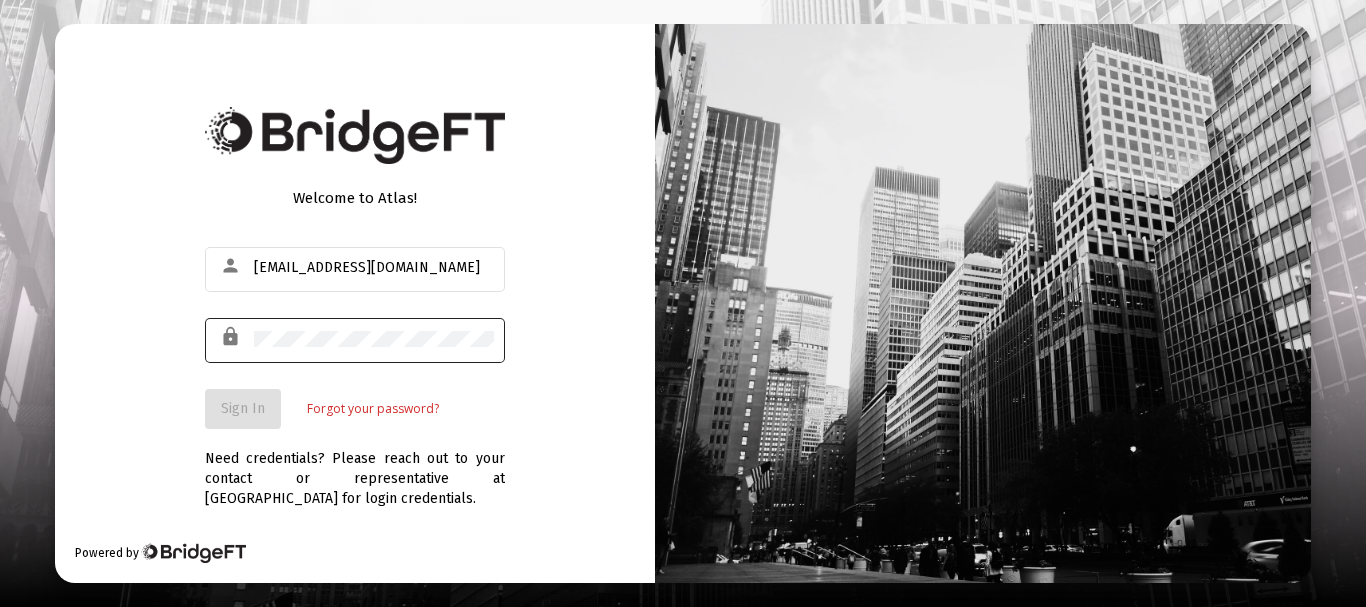click on "lock" 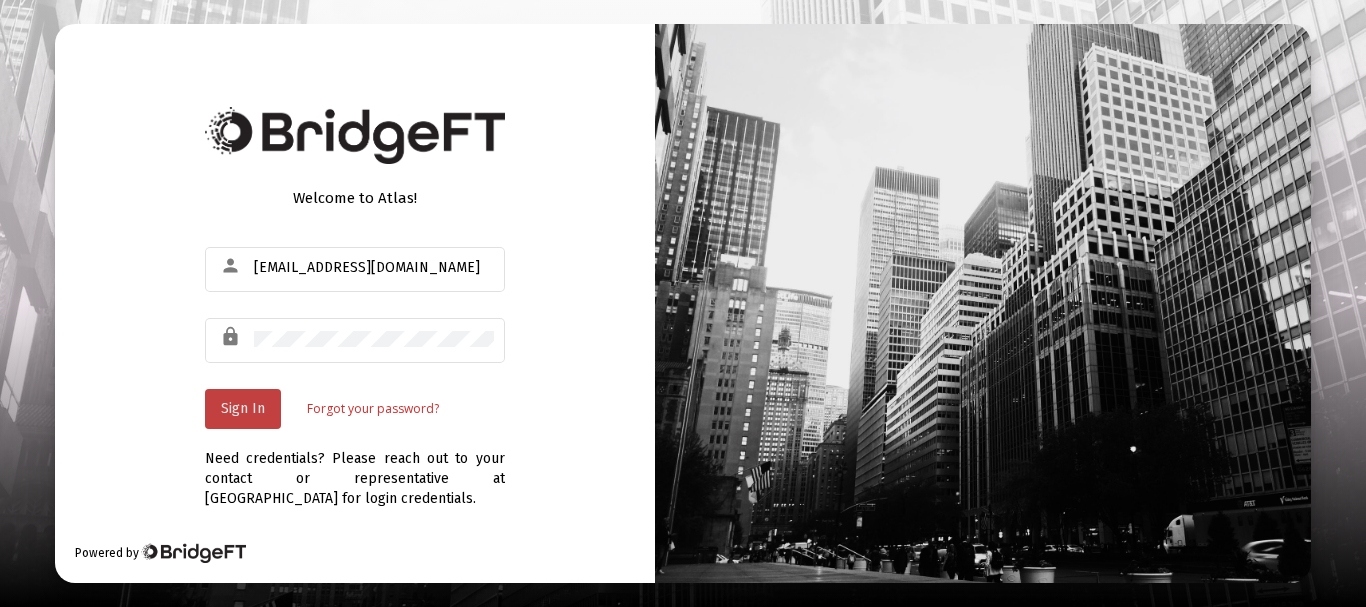 drag, startPoint x: 251, startPoint y: 402, endPoint x: 245, endPoint y: 412, distance: 11.661903 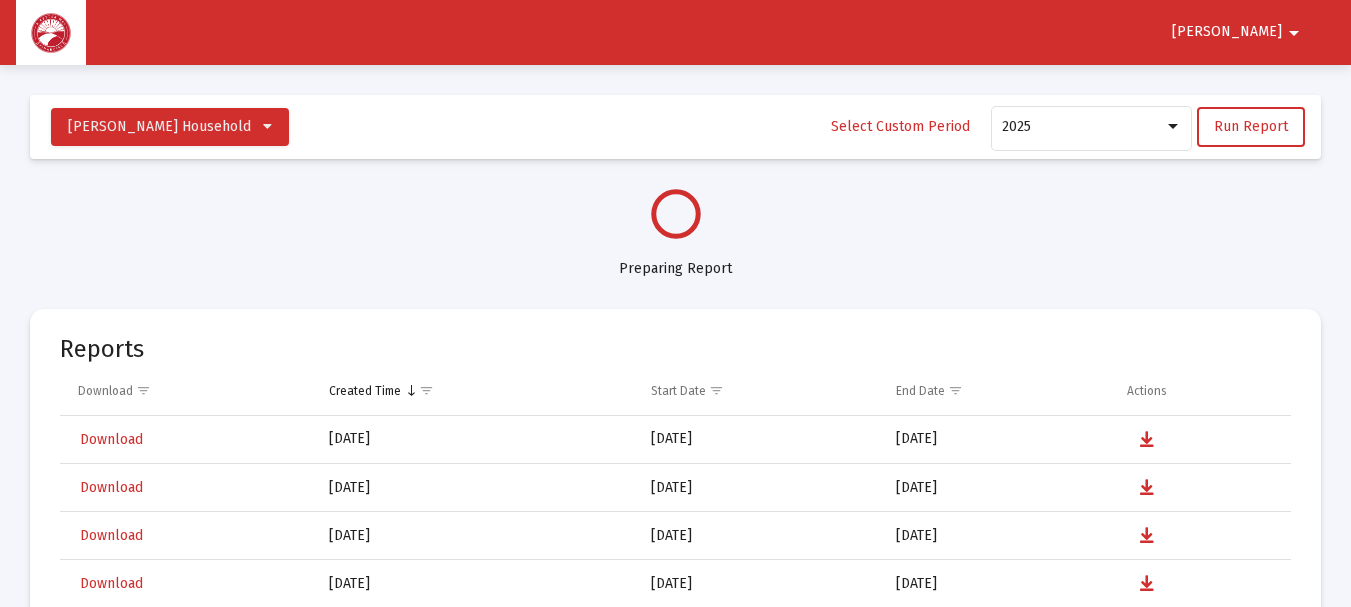 scroll, scrollTop: 200, scrollLeft: 0, axis: vertical 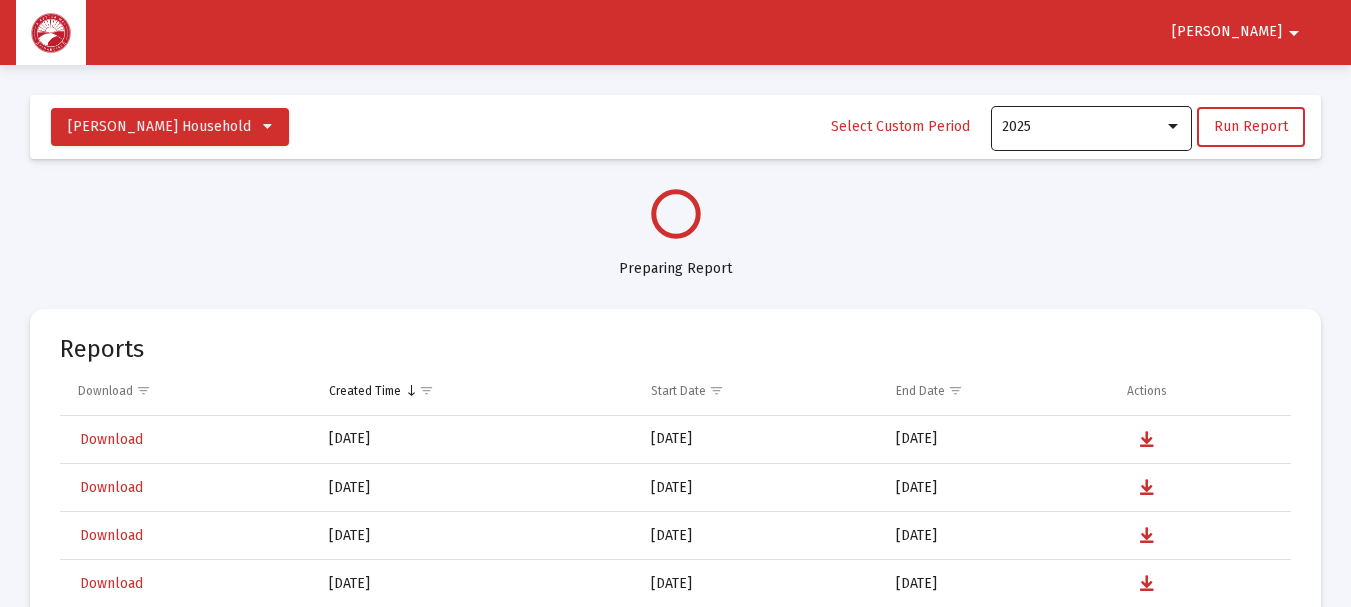 select on "View 6 months" 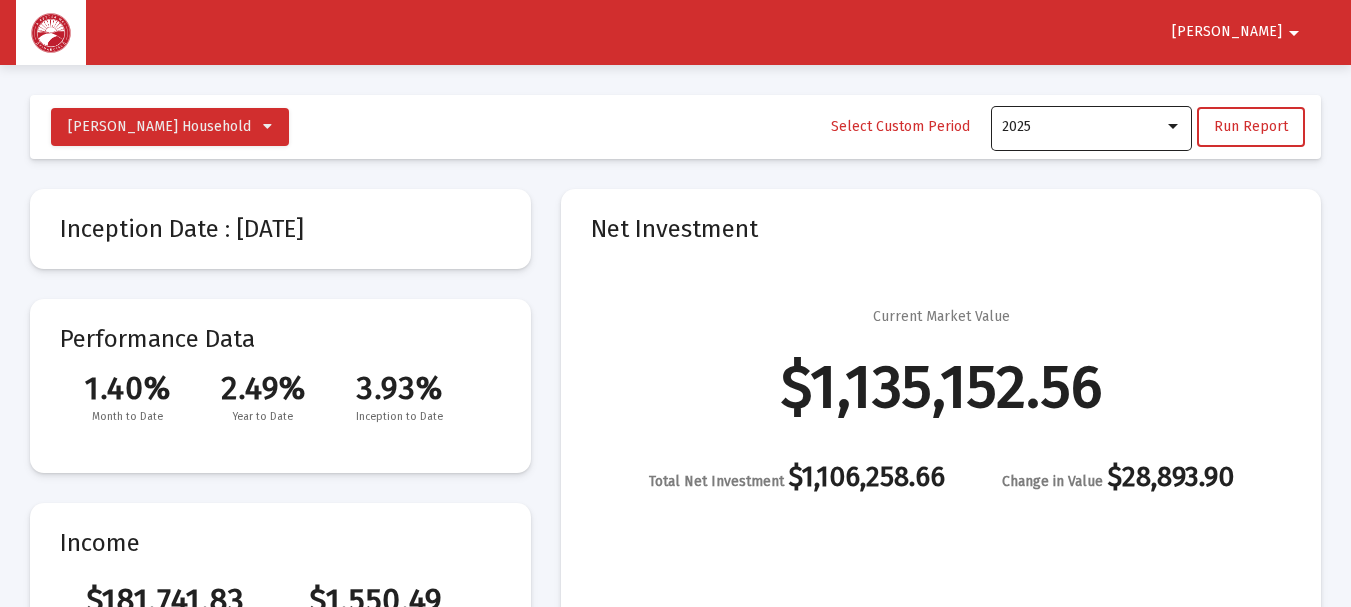 drag, startPoint x: 1174, startPoint y: 122, endPoint x: 1169, endPoint y: 131, distance: 10.29563 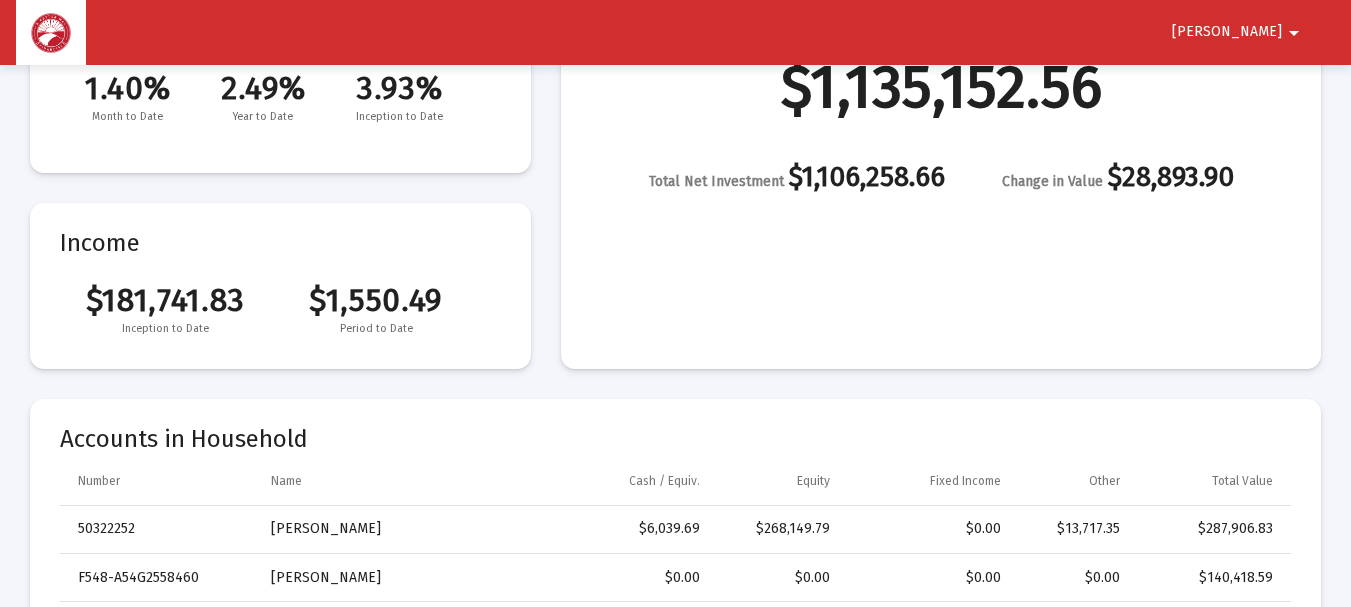 scroll, scrollTop: 0, scrollLeft: 0, axis: both 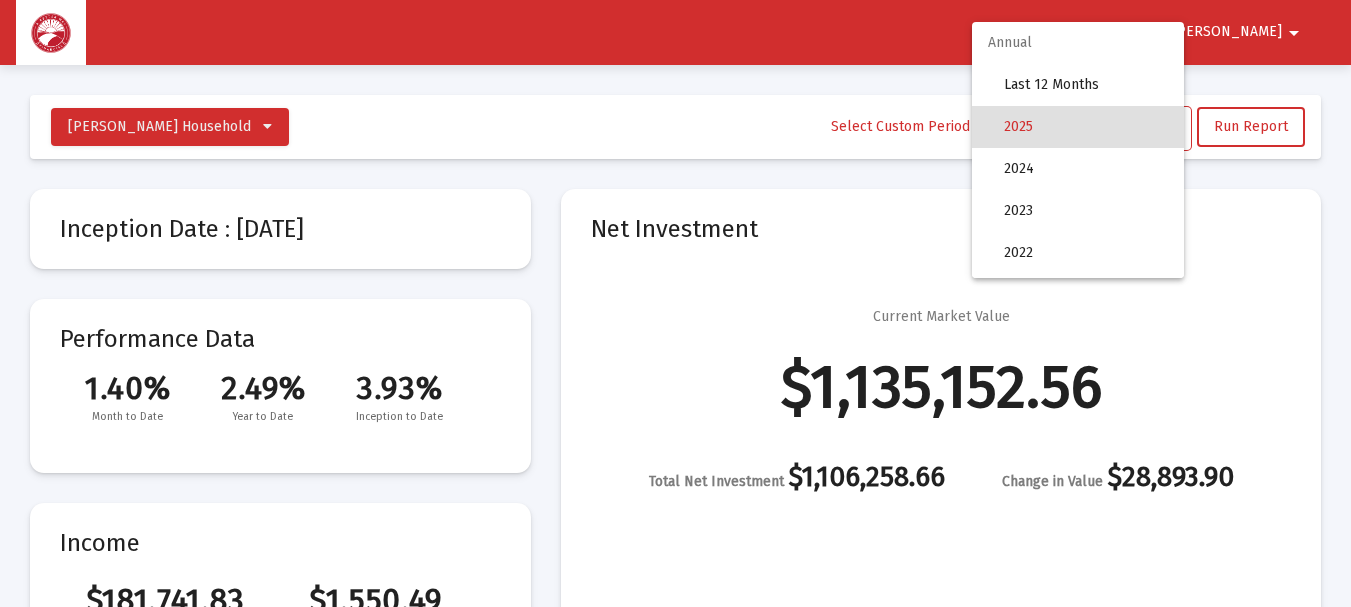 click at bounding box center [675, 303] 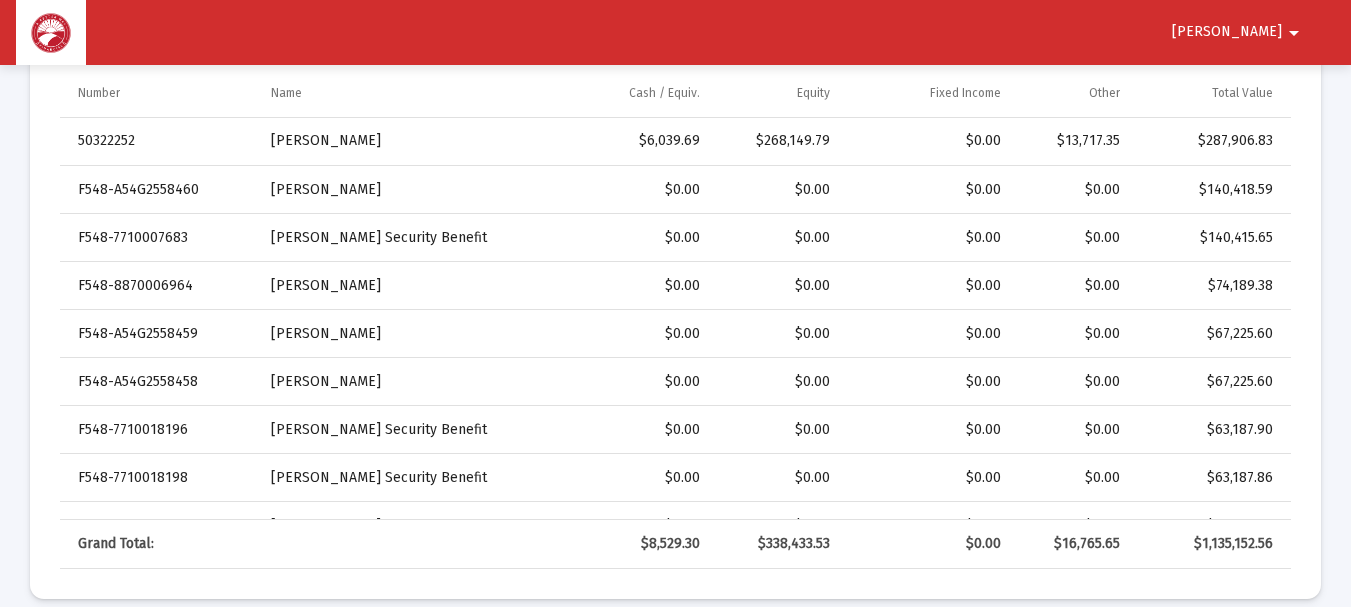 scroll, scrollTop: 700, scrollLeft: 0, axis: vertical 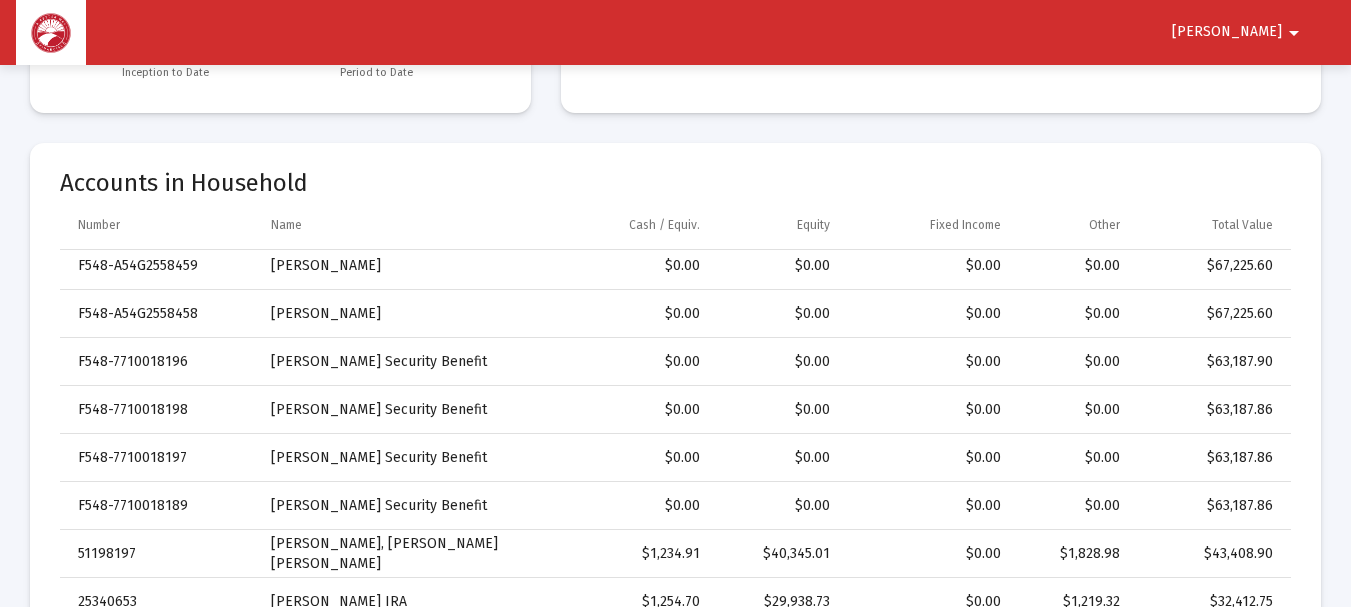 click on "Accounts in Household" 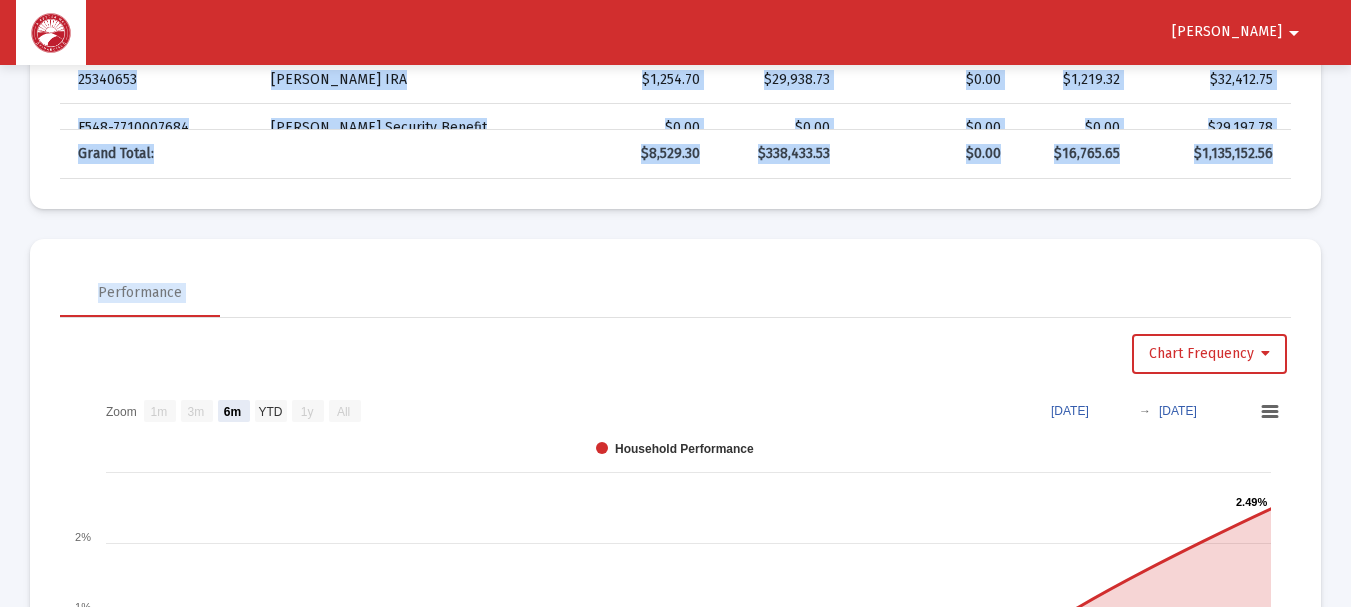 scroll, scrollTop: 1134, scrollLeft: 0, axis: vertical 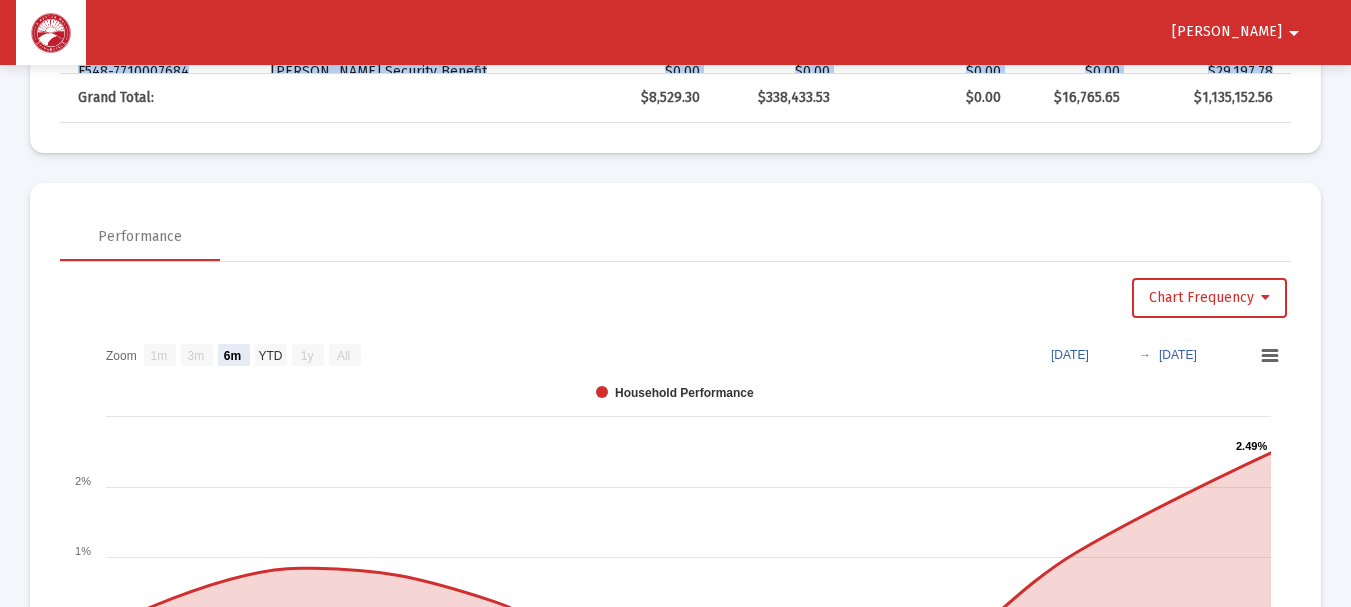 drag, startPoint x: 62, startPoint y: 178, endPoint x: 793, endPoint y: 132, distance: 732.4459 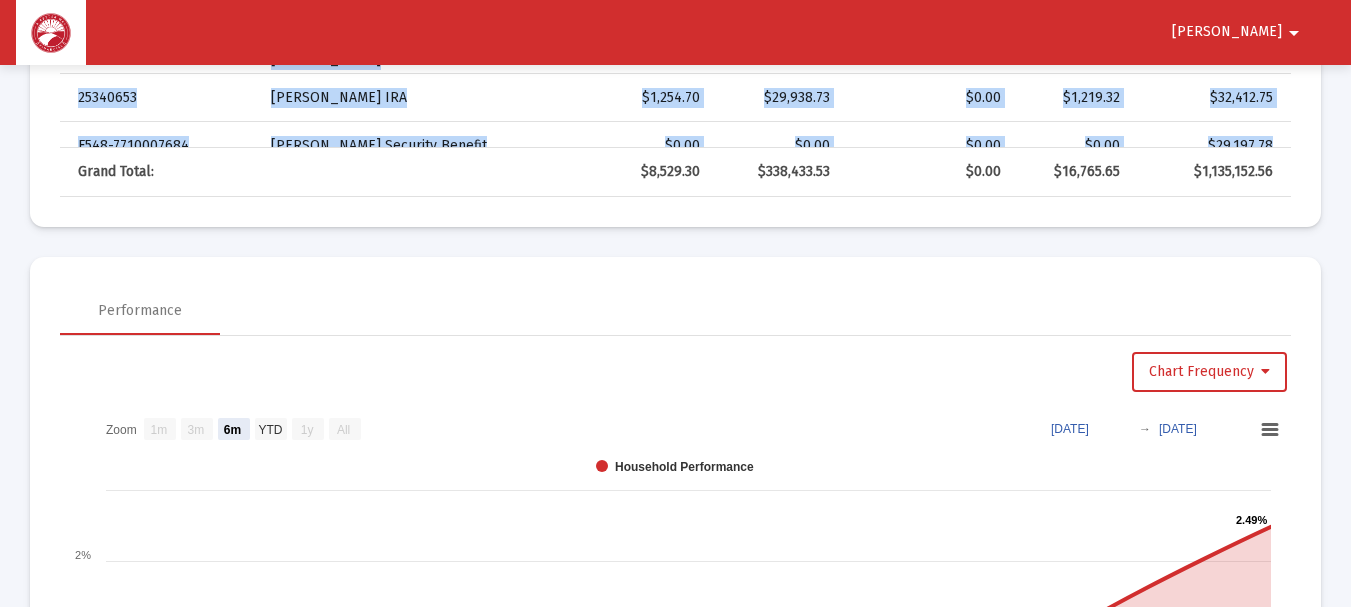 scroll, scrollTop: 934, scrollLeft: 0, axis: vertical 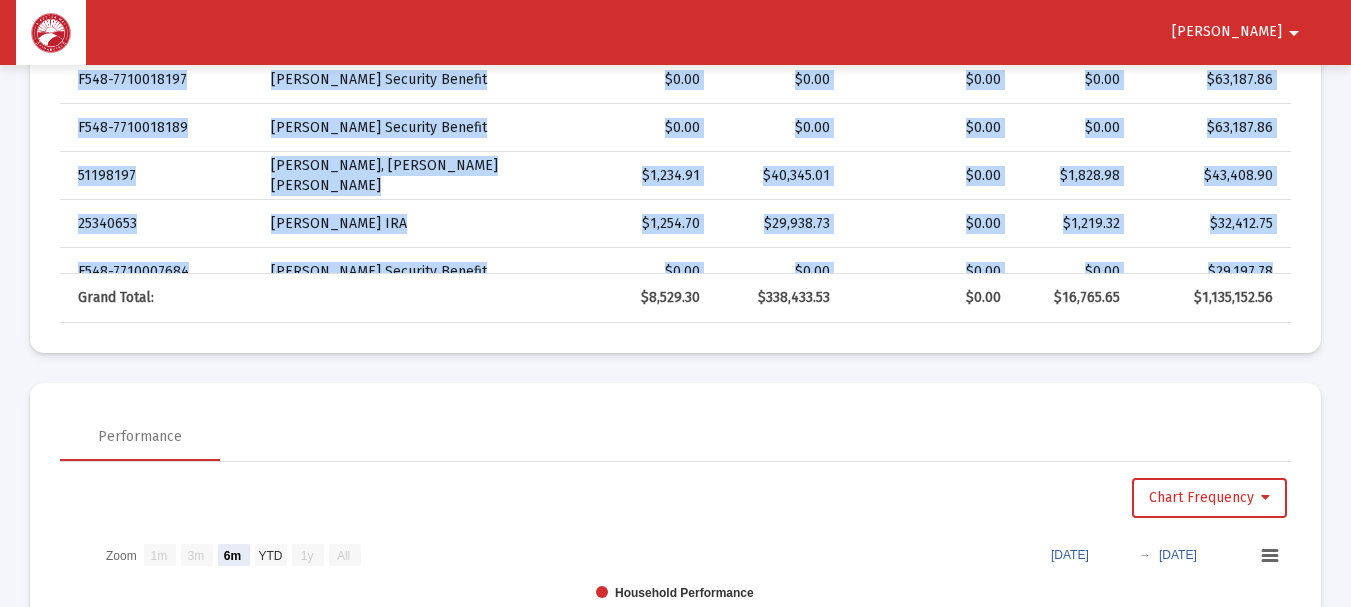 click on "Accounts in Household Number Name Cash / Equiv. Equity Fixed Income Other Total Value 50322252 [PERSON_NAME] Individual  $6,039.69   $268,149.79   $0.00   $13,717.35   $287,906.83  F548-A54G2558460 [PERSON_NAME]  $0.00   $0.00   $0.00   $0.00   $140,418.59  F548-7710007683 [PERSON_NAME] Security Benefit  $0.00   $0.00   $0.00   $0.00   $140,415.65  F548-8870006964 [PERSON_NAME]  $0.00   $0.00   $0.00   $0.00   $74,189.38  F548-A54G2558459 [PERSON_NAME]  $0.00   $0.00   $0.00   $0.00   $67,225.60  F548-A54G2558458 [PERSON_NAME] AIG  $0.00   $0.00   $0.00   $0.00   $67,225.60  F548-7710018196 [PERSON_NAME] Security Benefit  $0.00   $0.00   $0.00   $0.00   $63,187.90  F548-7710018198 [PERSON_NAME] Security Benefit  $0.00   $0.00   $0.00   $0.00   $63,187.86  F548-7710018197 [PERSON_NAME] Security Benefit  $0.00   $0.00   $0.00   $0.00   $63,187.86  F548-7710018189 [PERSON_NAME] Benefit  $0.00   $0.00   $0.00   $0.00   $63,187.86  51198197 [PERSON_NAME], [PERSON_NAME] IRA  $1,234.91   $40,345.01   $0.00" 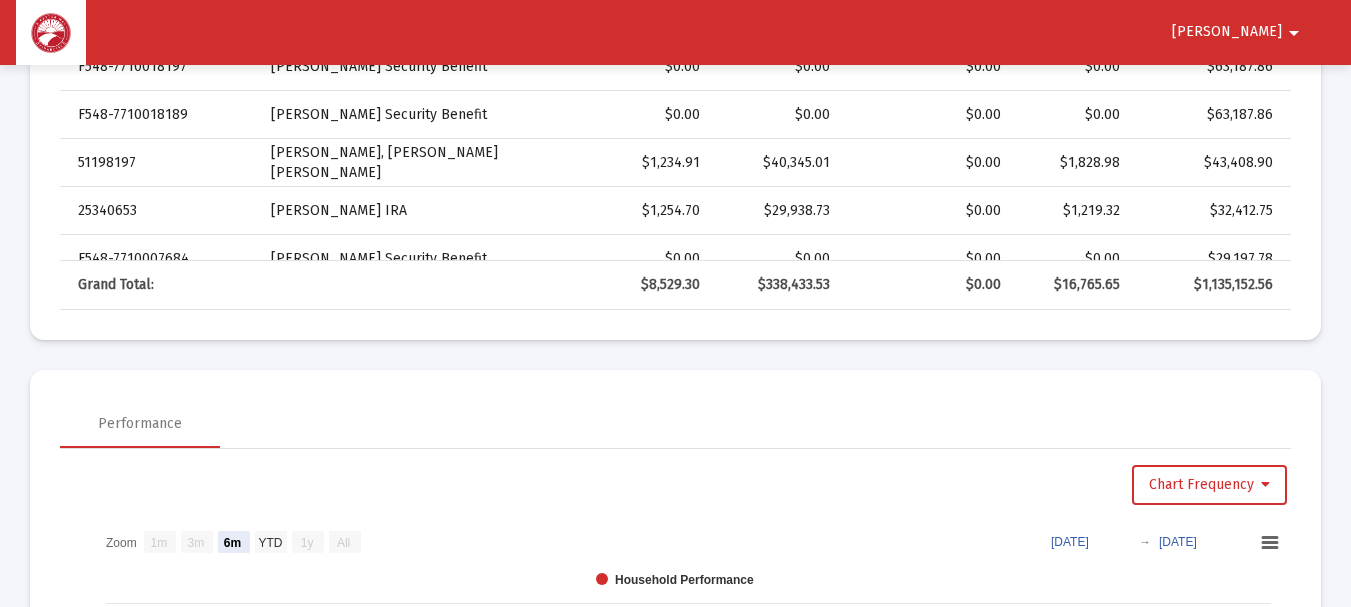 scroll, scrollTop: 972, scrollLeft: 0, axis: vertical 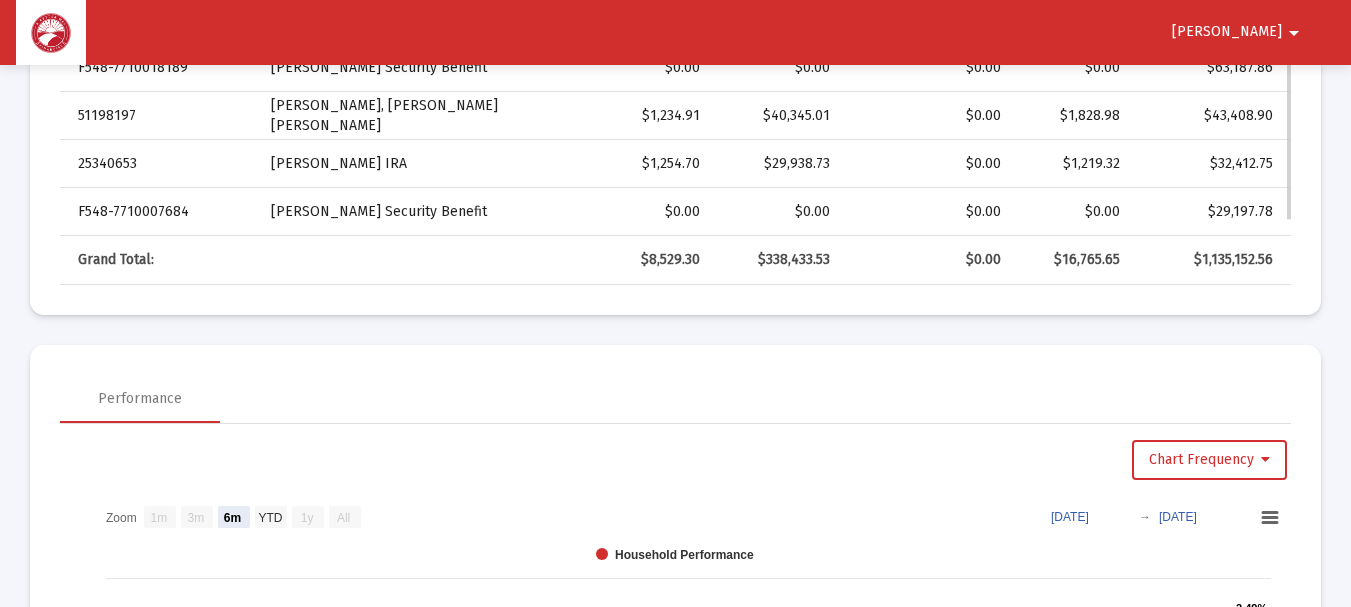 click on "$29,197.78" 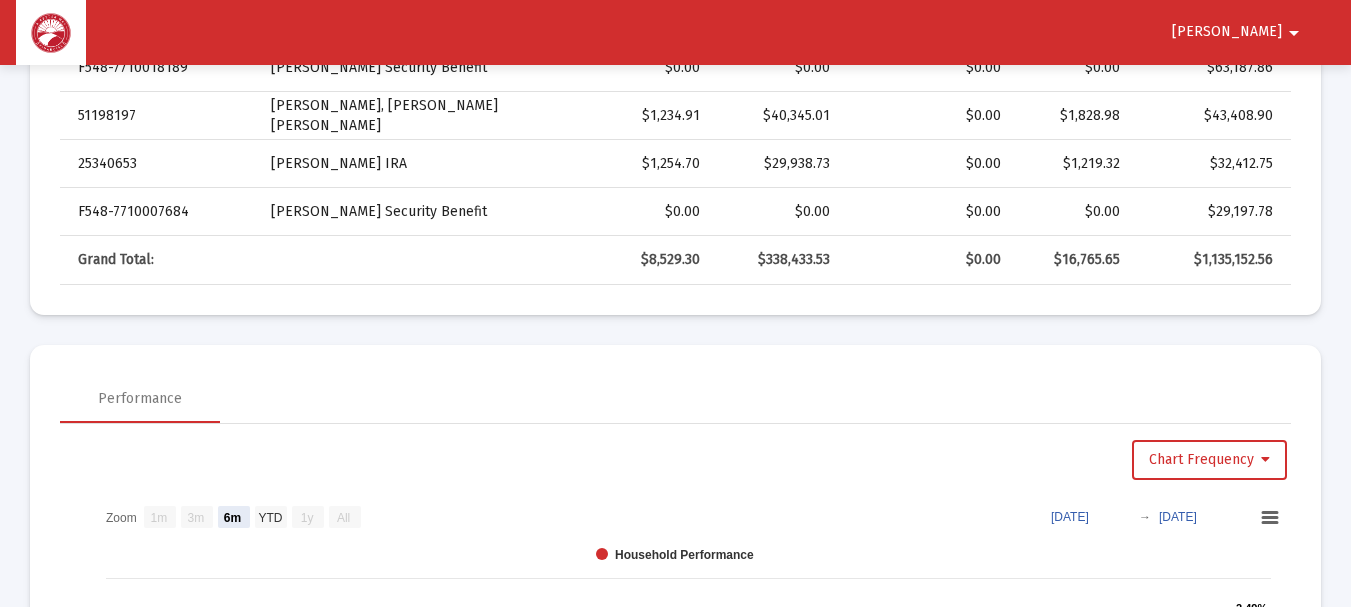 click on "Grand Total:" 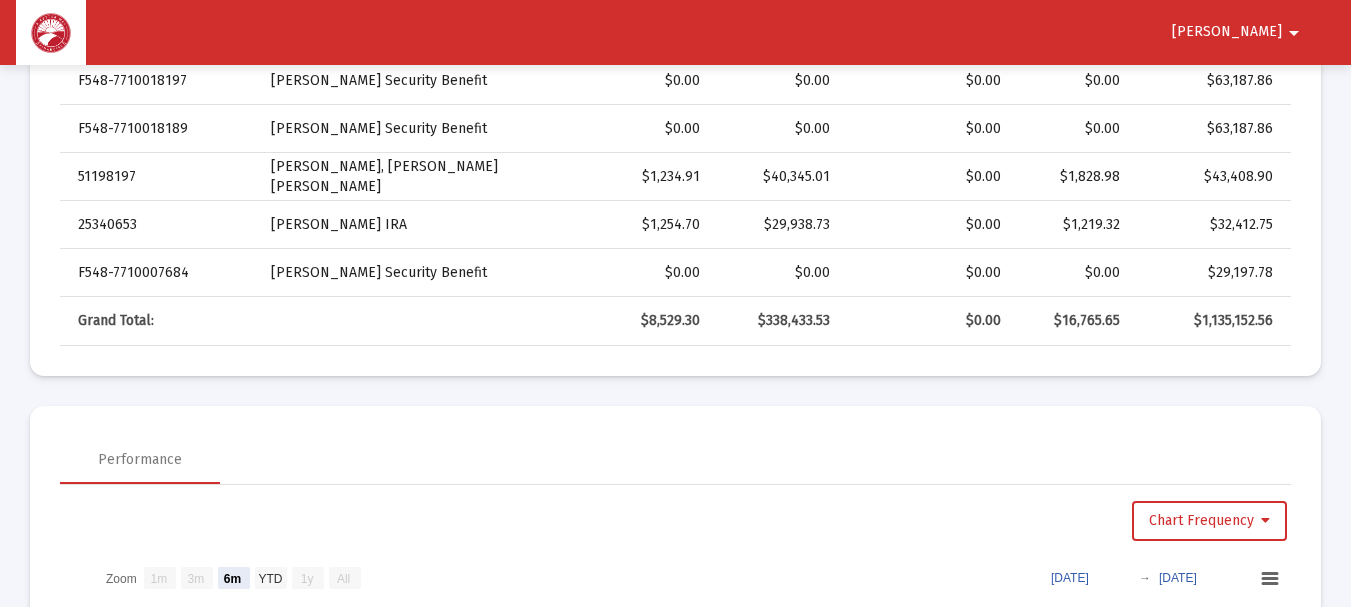 scroll, scrollTop: 872, scrollLeft: 0, axis: vertical 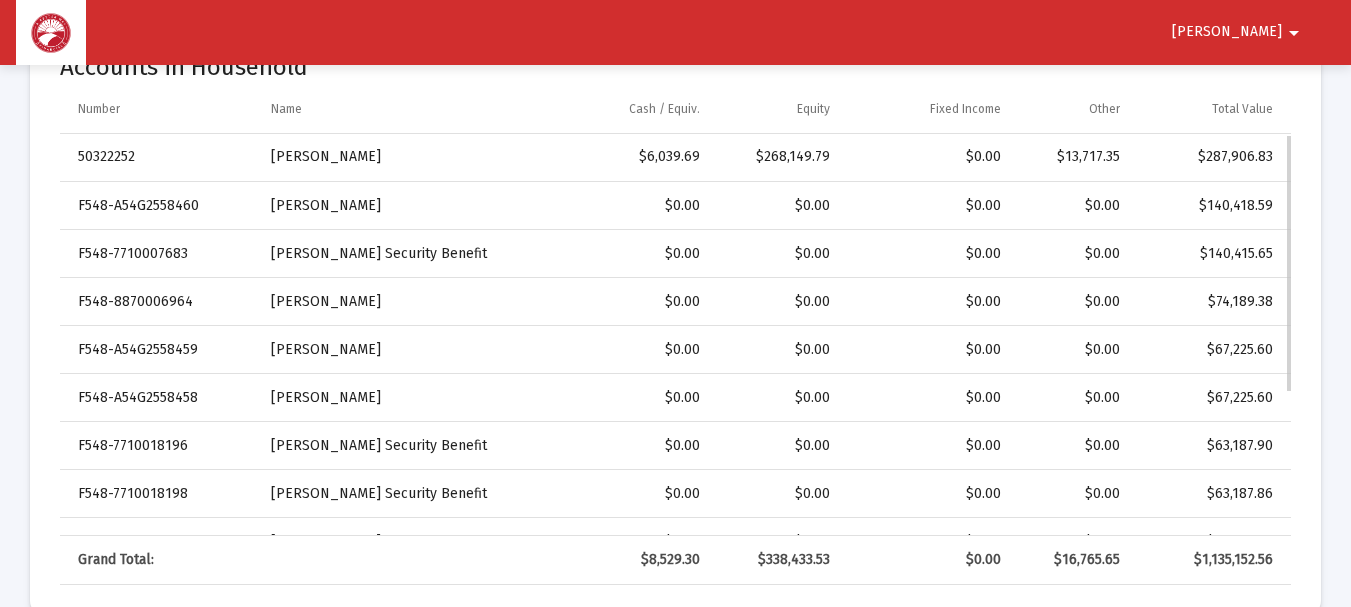 click on "F548-A54G2558458" 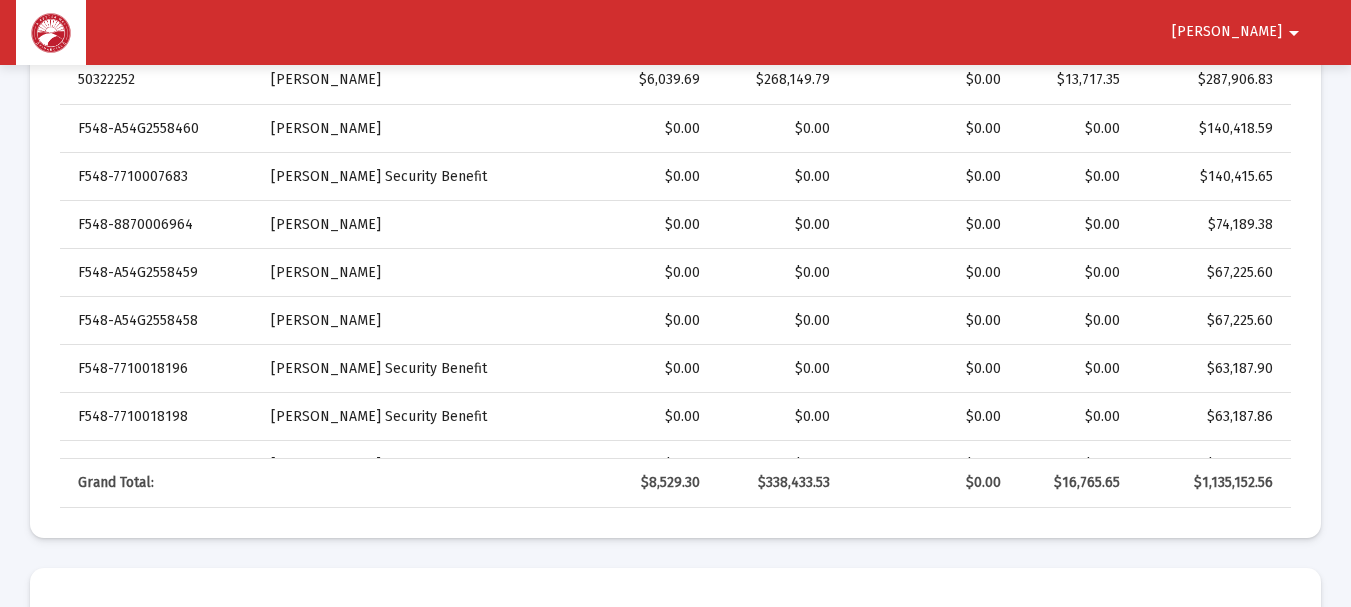 scroll, scrollTop: 772, scrollLeft: 0, axis: vertical 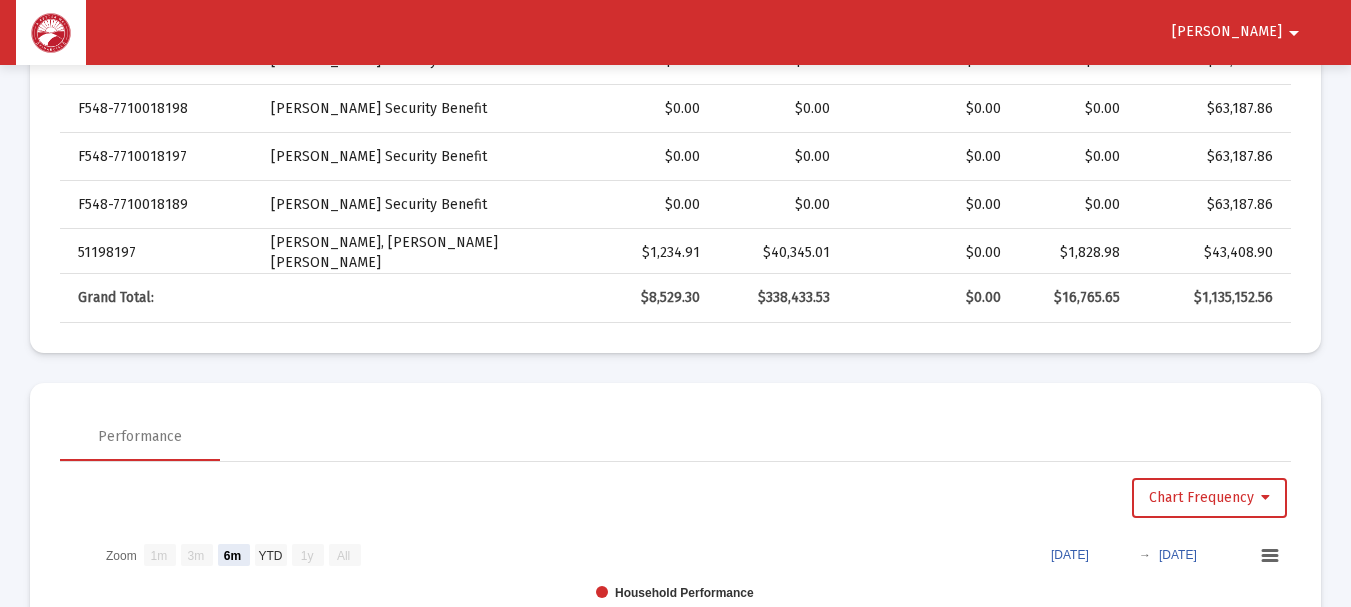 click on "Grand Total: $8,529.30 $338,433.53 $0.00 $16,765.65 $1,135,152.56" 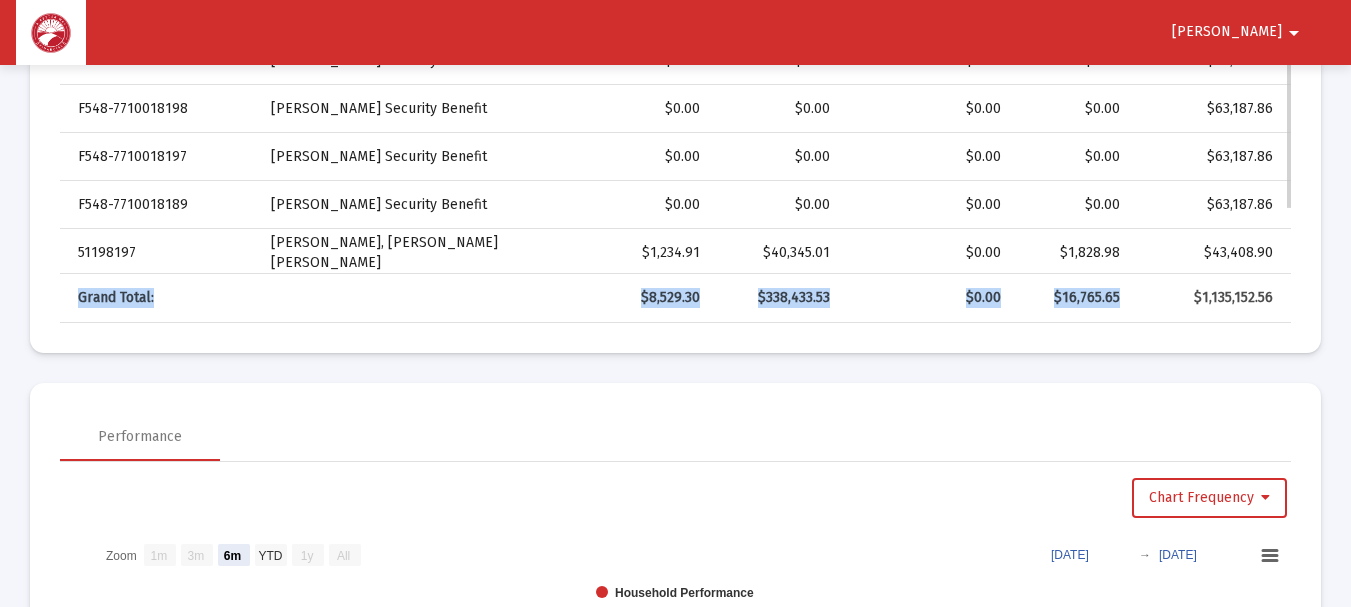 scroll, scrollTop: 223, scrollLeft: 0, axis: vertical 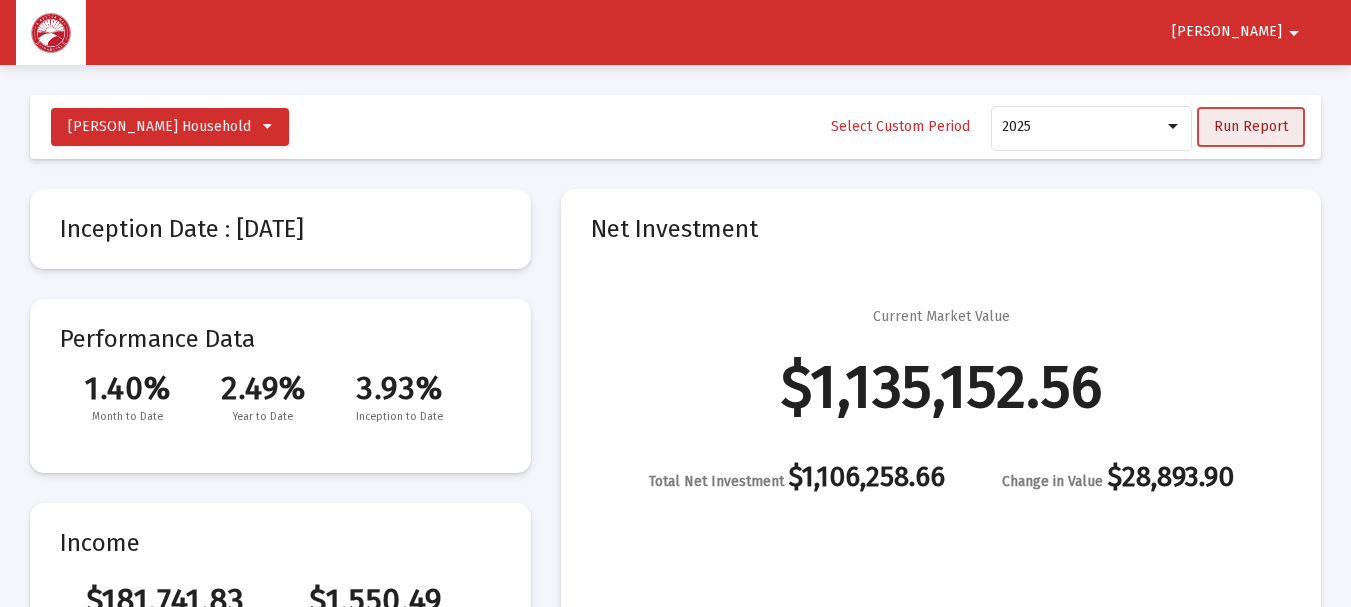click on "Run Report" 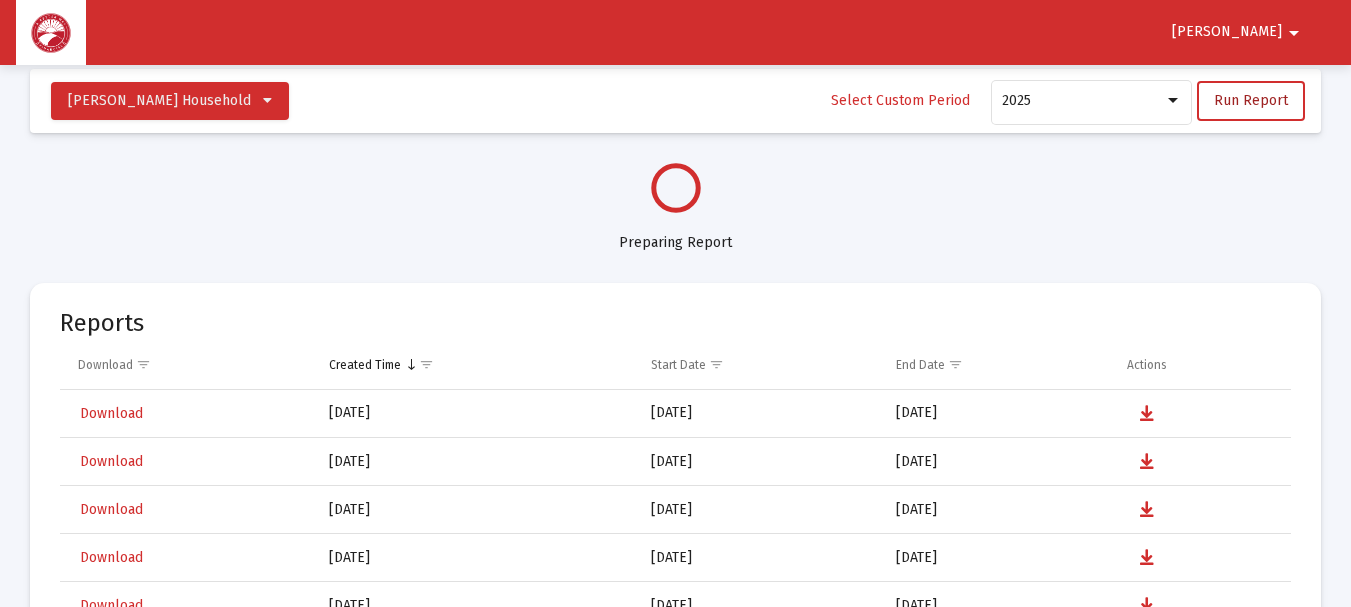 scroll, scrollTop: 0, scrollLeft: 0, axis: both 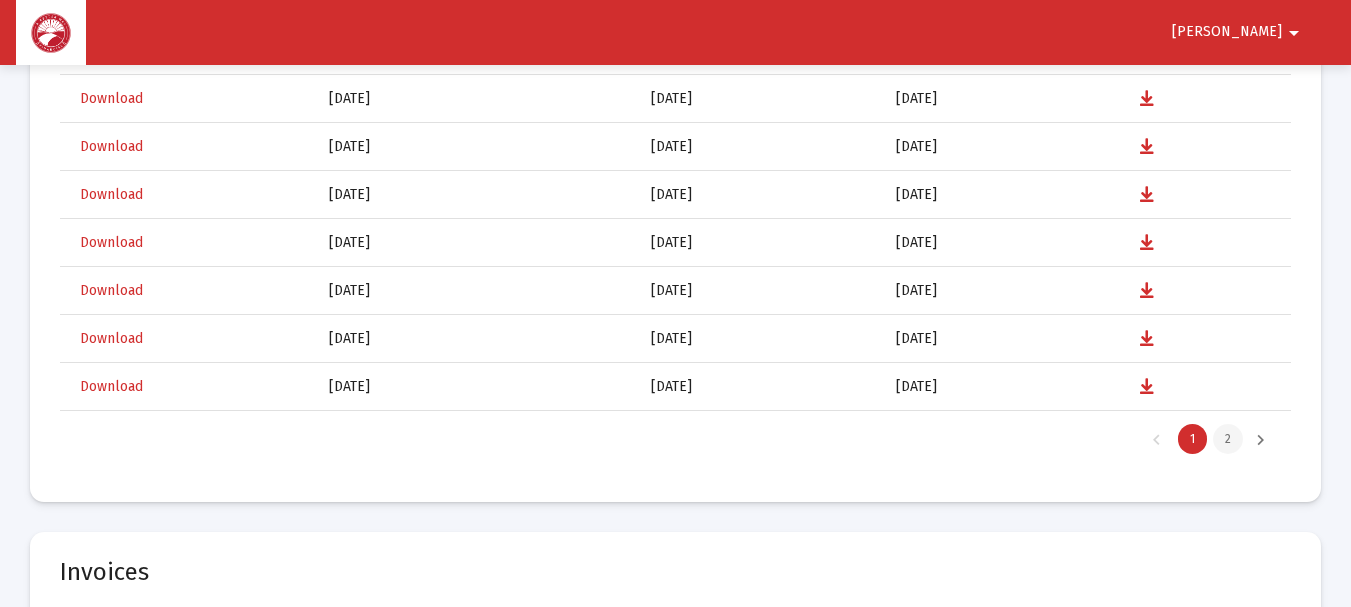 click on "2" at bounding box center (1228, 439) 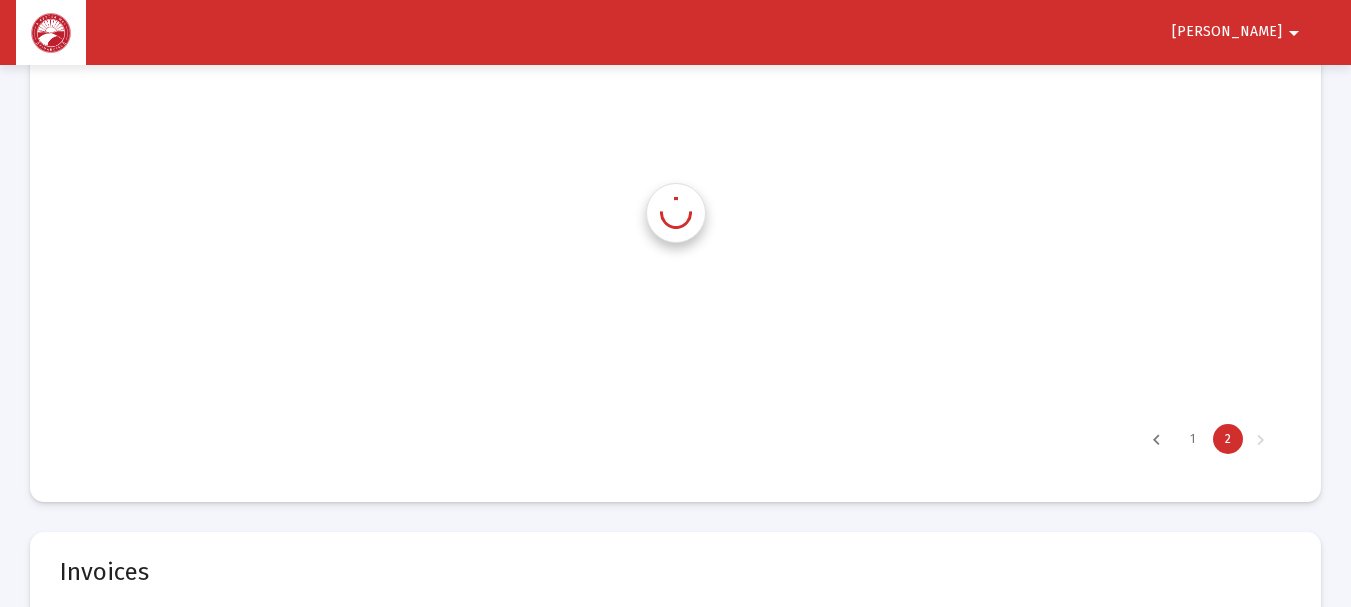 scroll, scrollTop: 0, scrollLeft: 0, axis: both 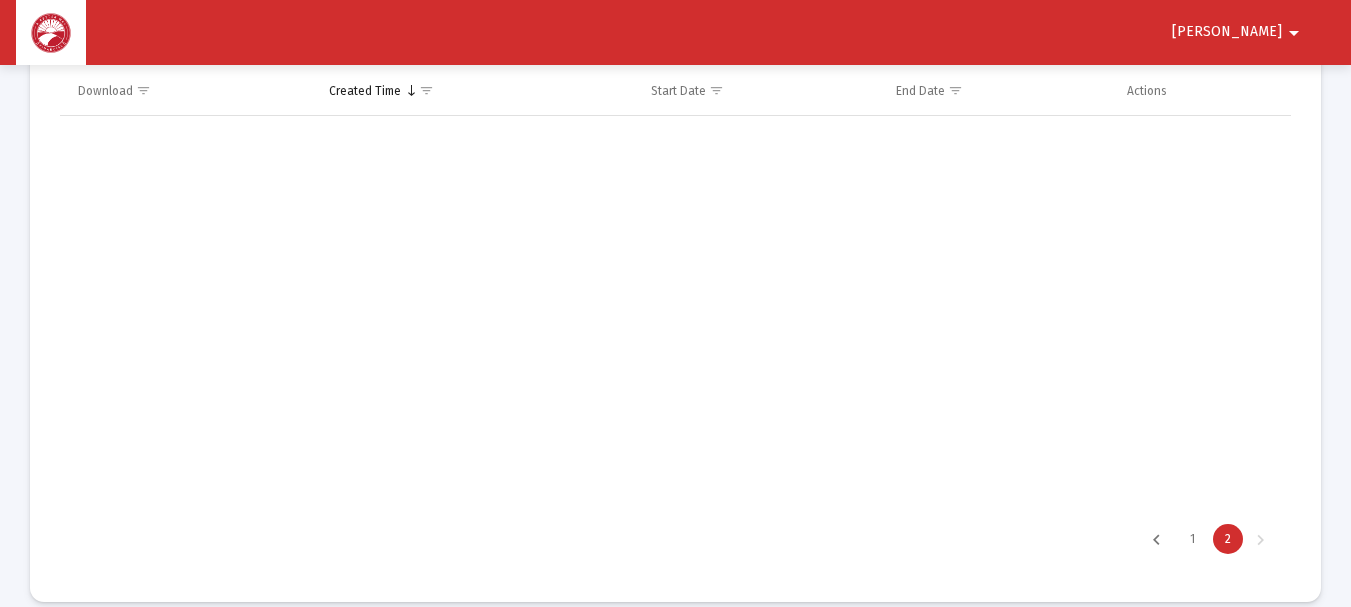 click at bounding box center (1156, 539) 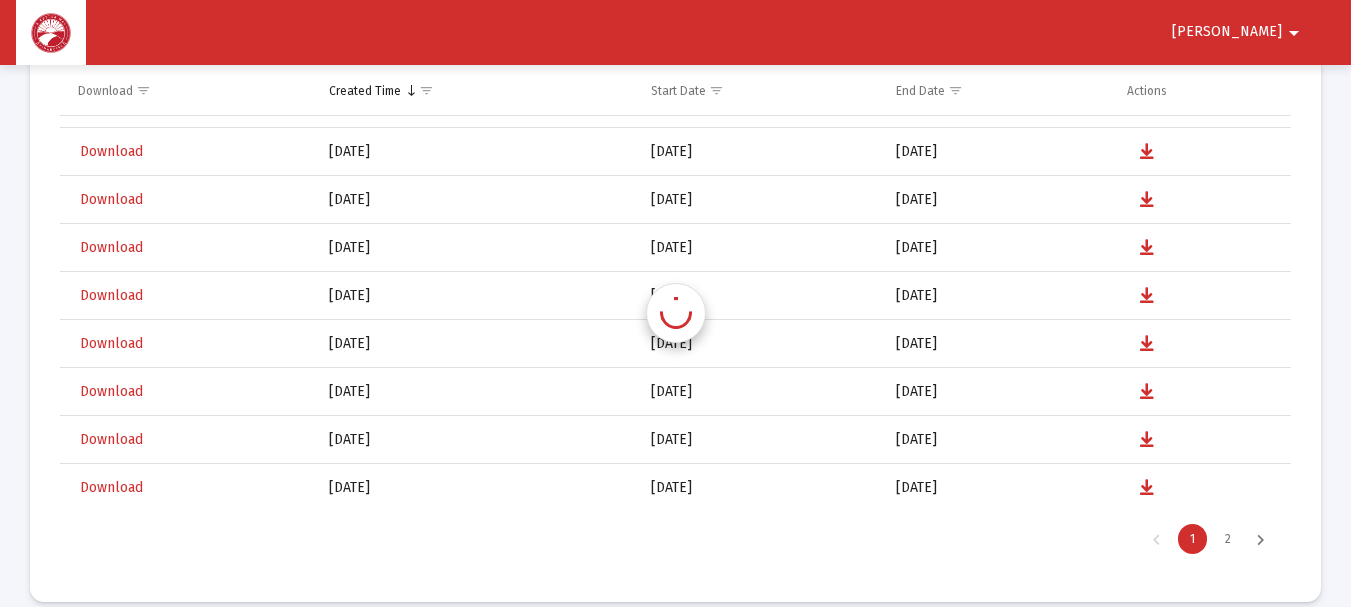 scroll, scrollTop: 0, scrollLeft: 0, axis: both 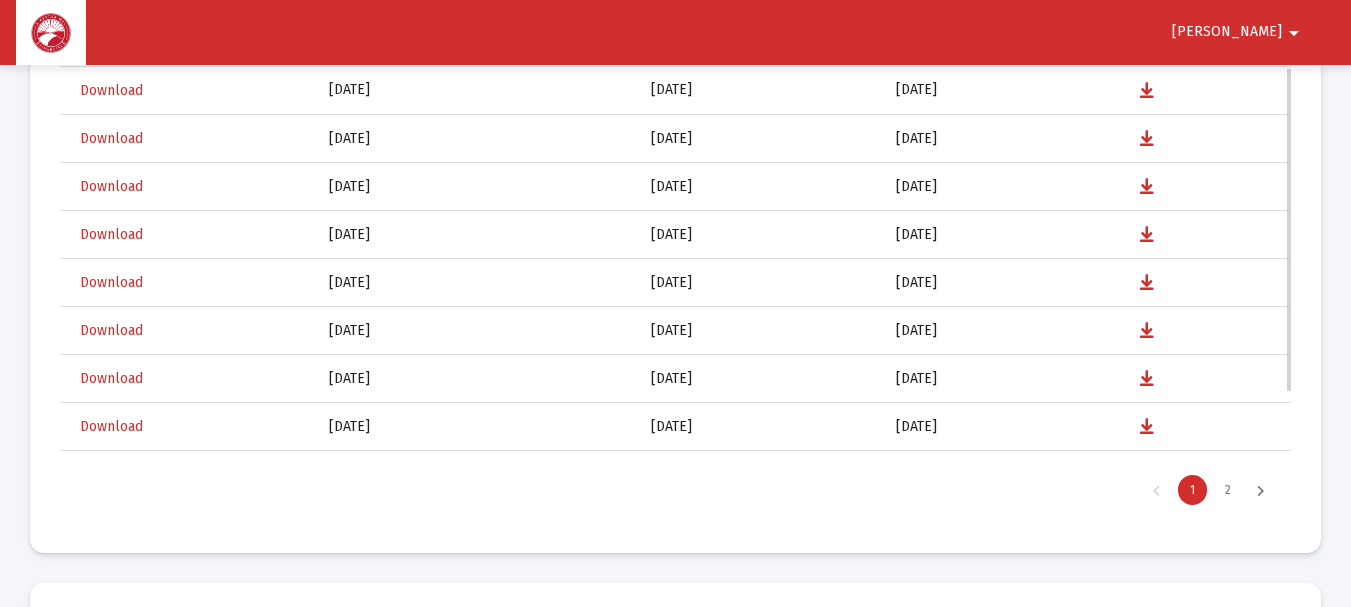 select on "View 6 months" 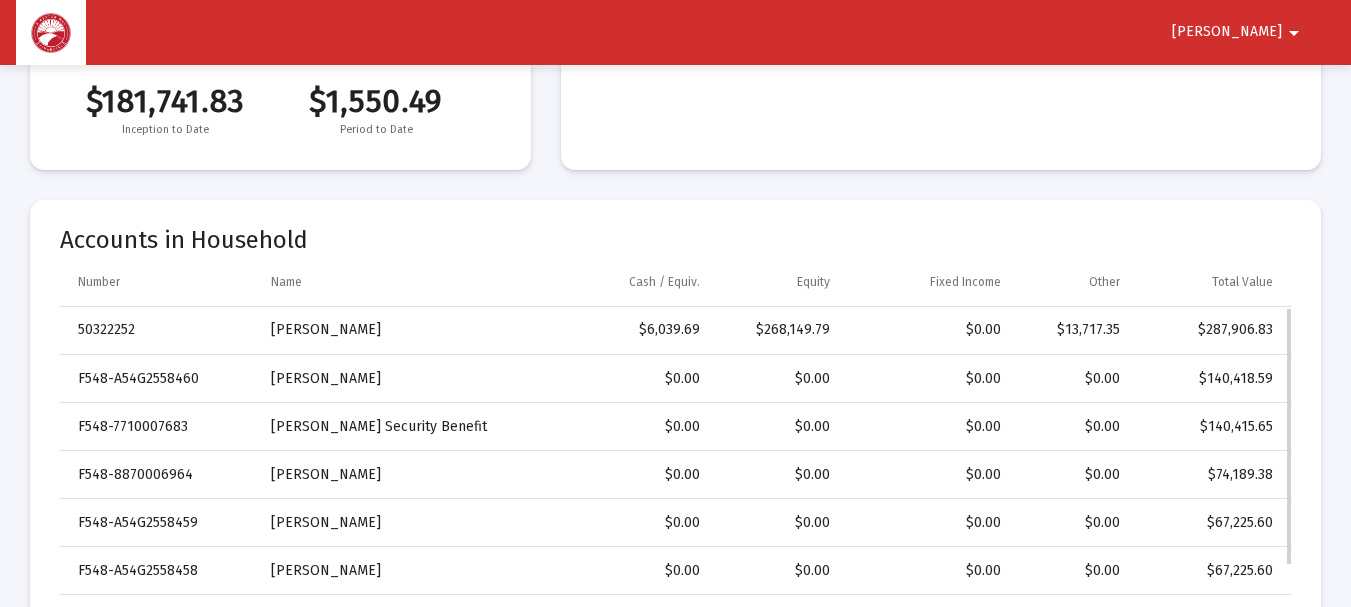 scroll, scrollTop: 500, scrollLeft: 0, axis: vertical 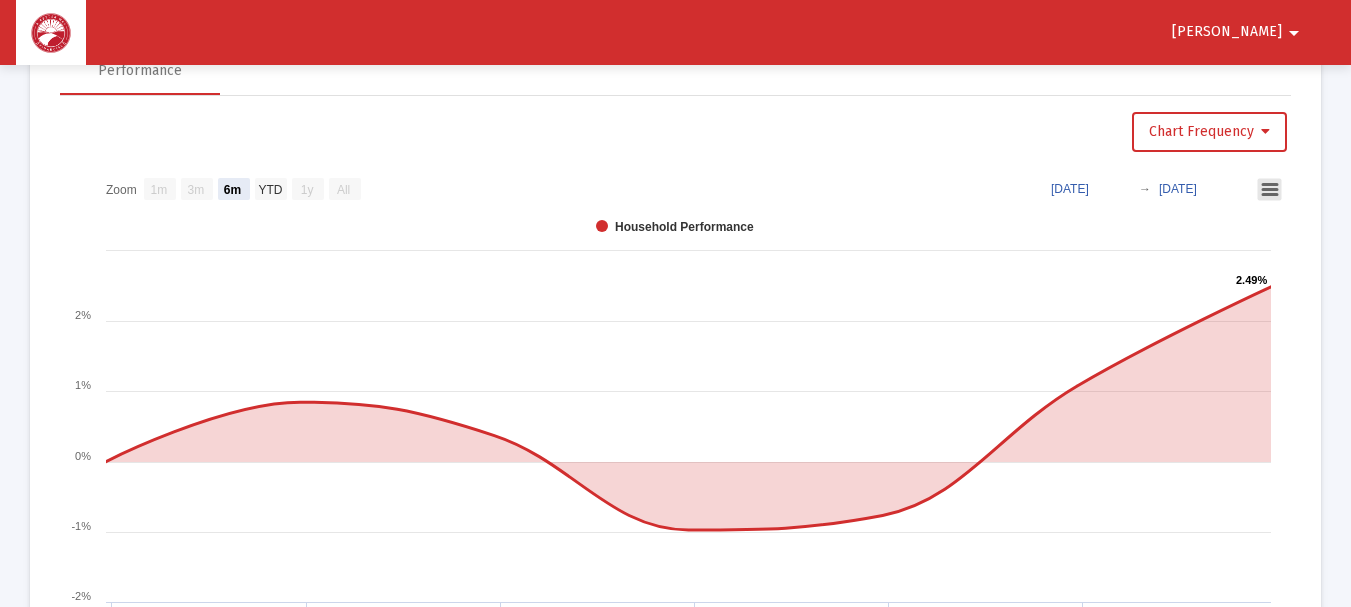 click 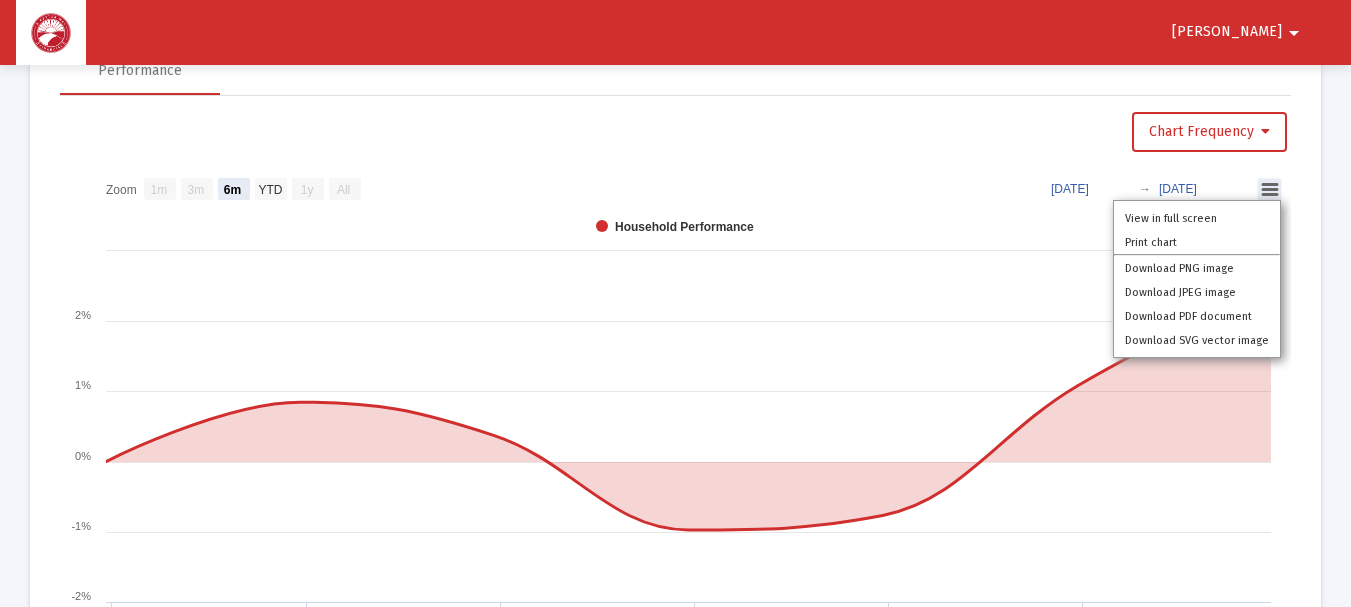 click 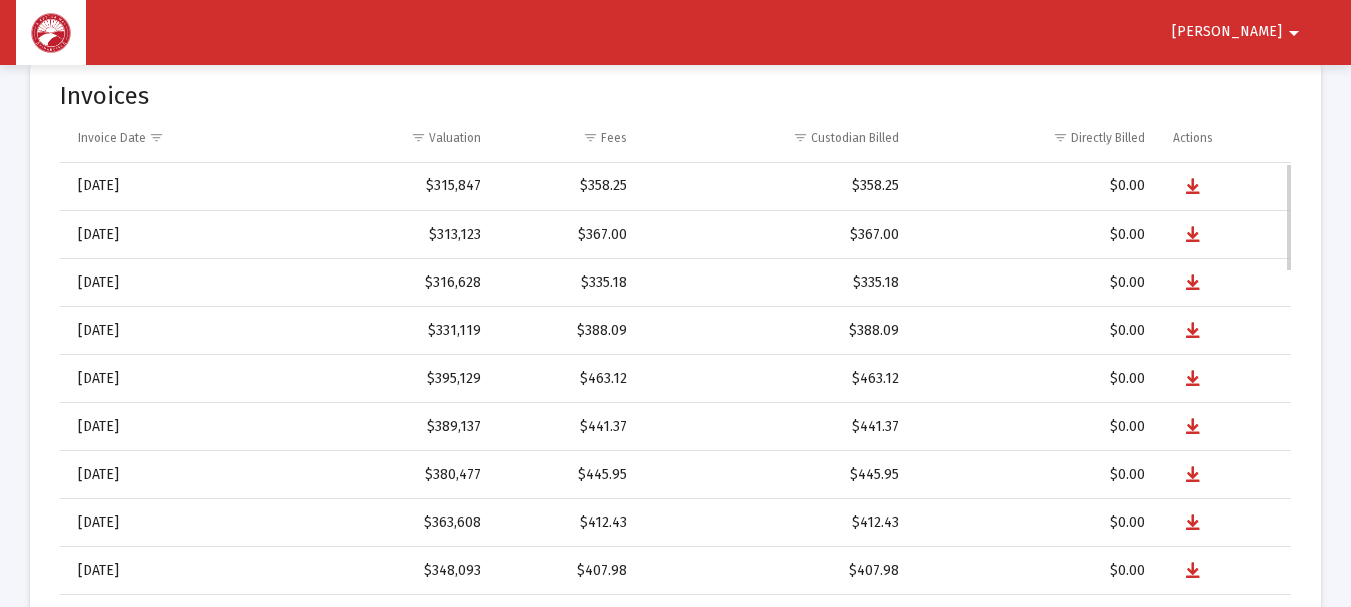 scroll, scrollTop: 5100, scrollLeft: 0, axis: vertical 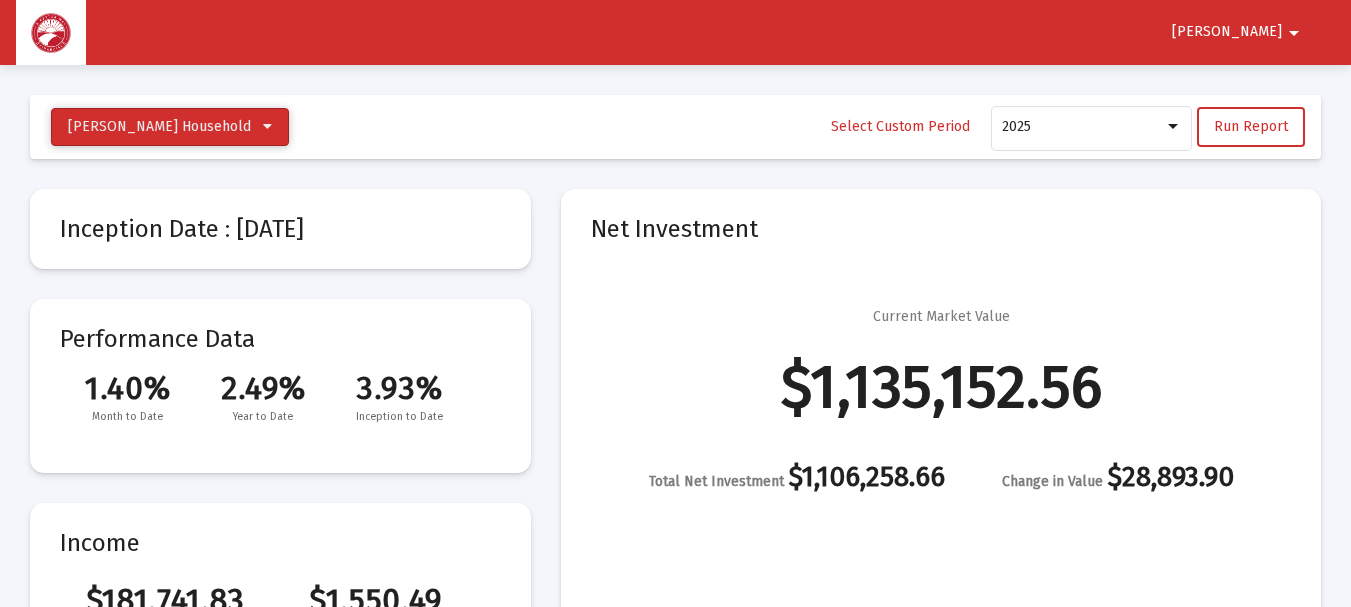 click on "[PERSON_NAME] Household" 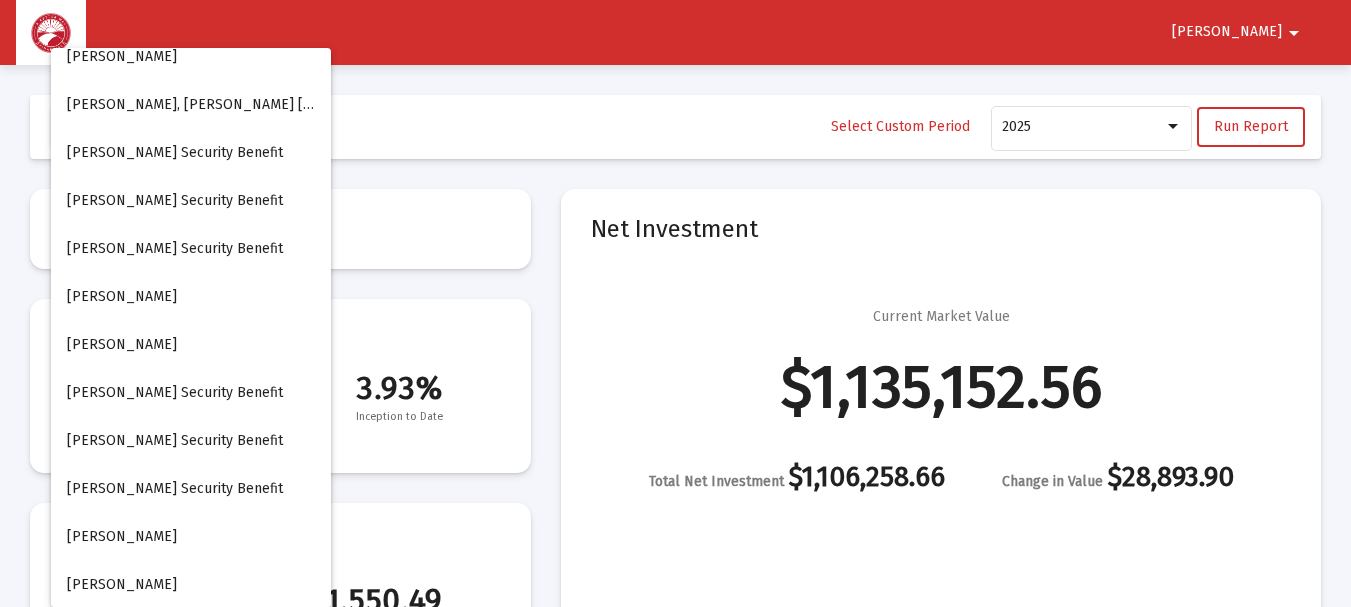 scroll, scrollTop: 0, scrollLeft: 0, axis: both 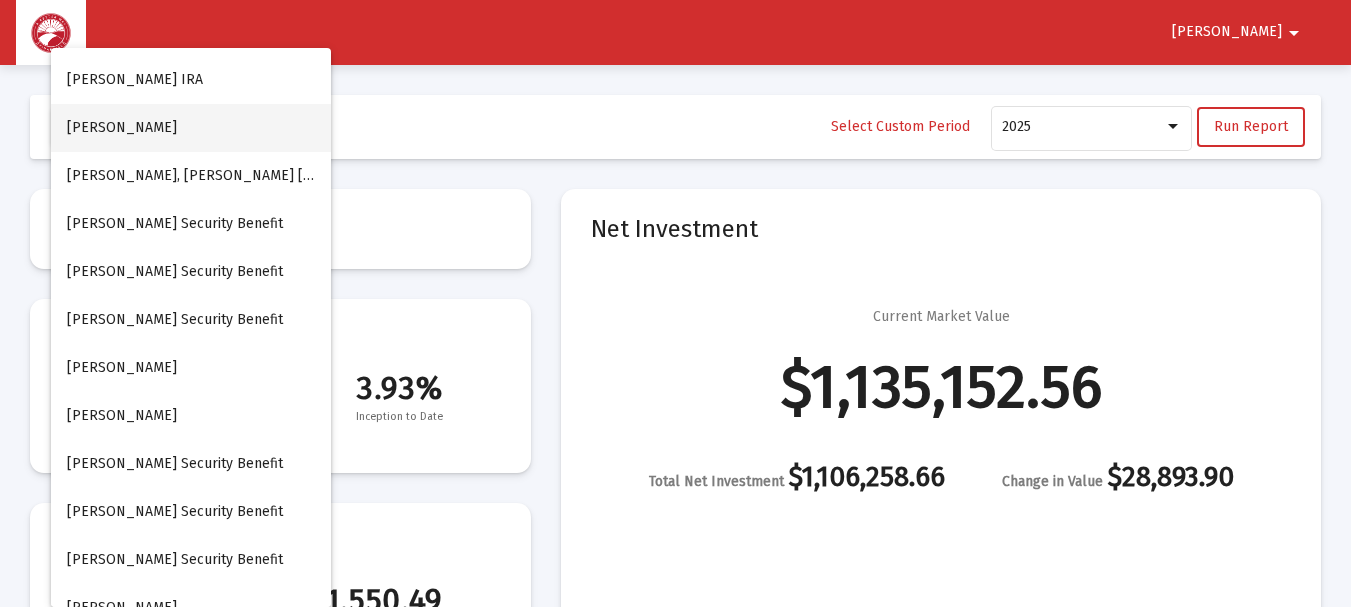 click on "[PERSON_NAME]" at bounding box center [191, 128] 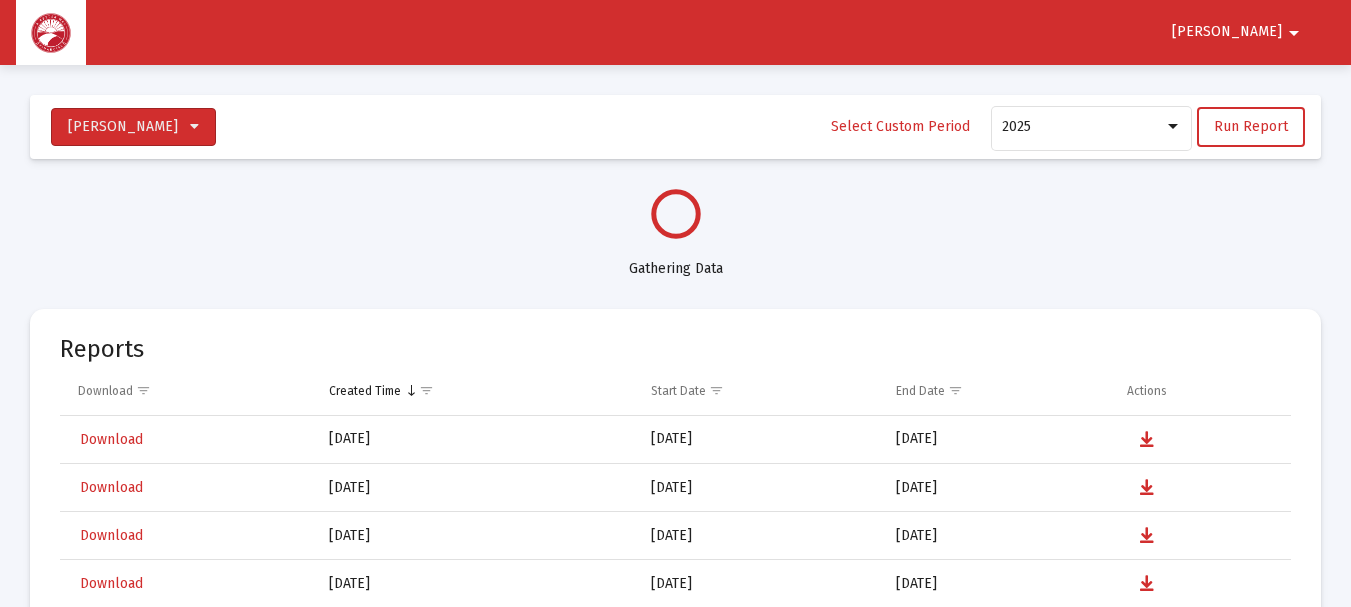 select on "View 6 months" 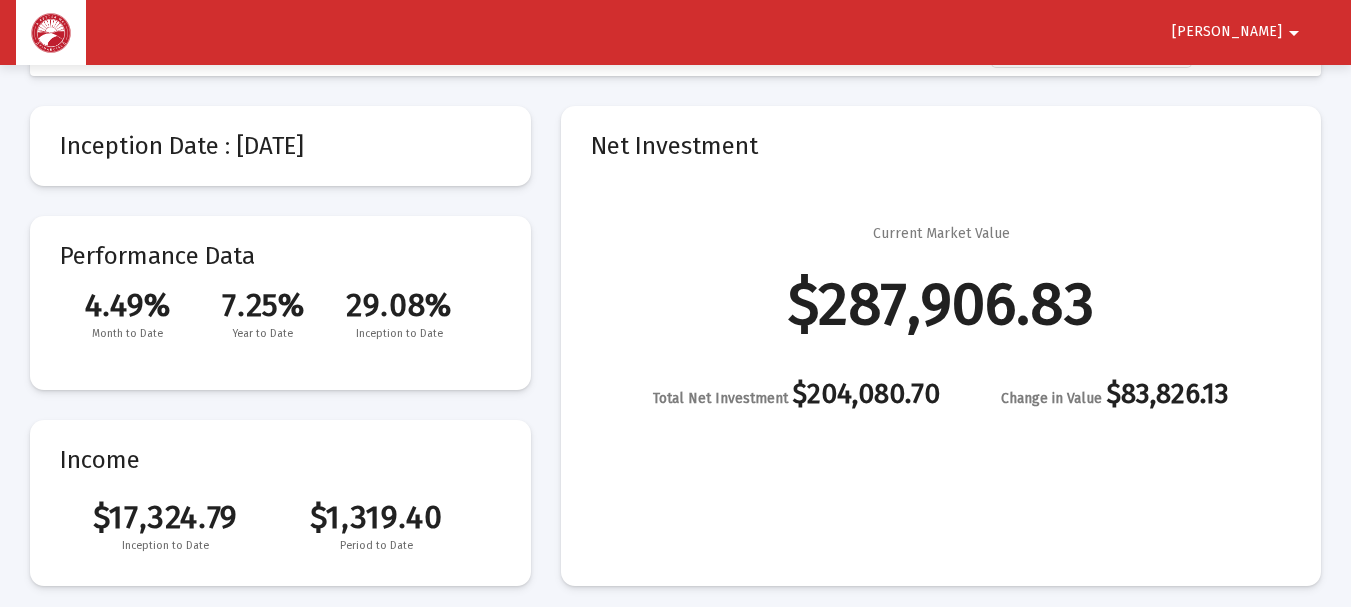 scroll, scrollTop: 0, scrollLeft: 0, axis: both 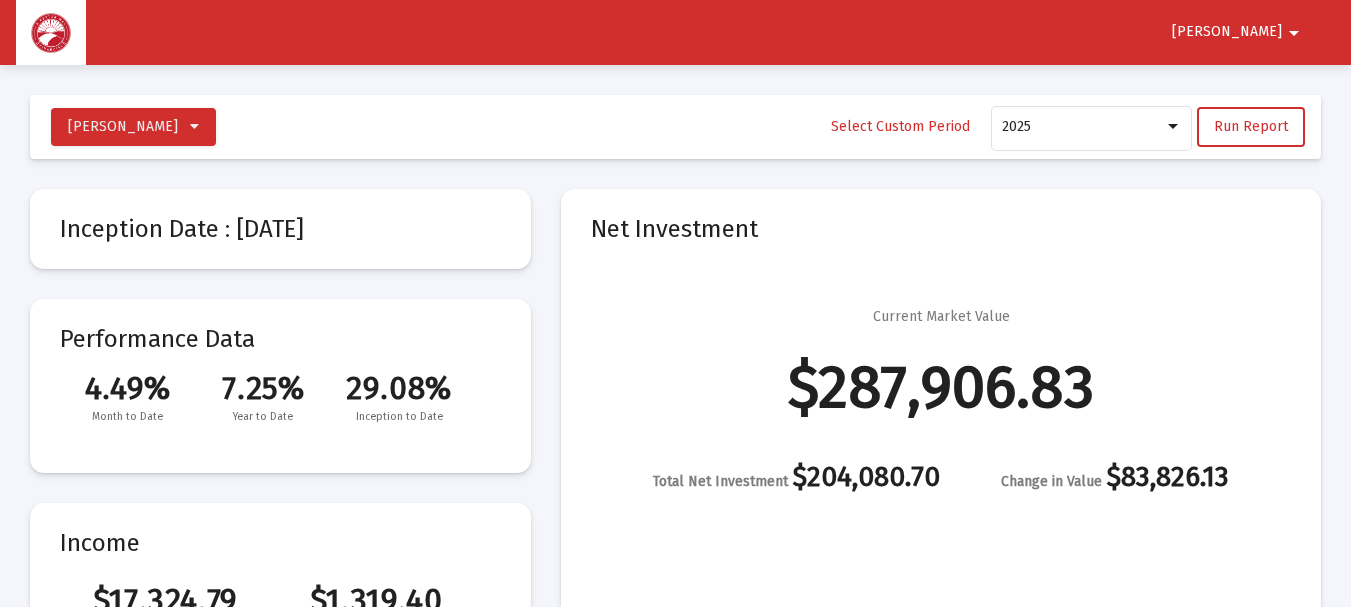 click on "arrow_drop_down" 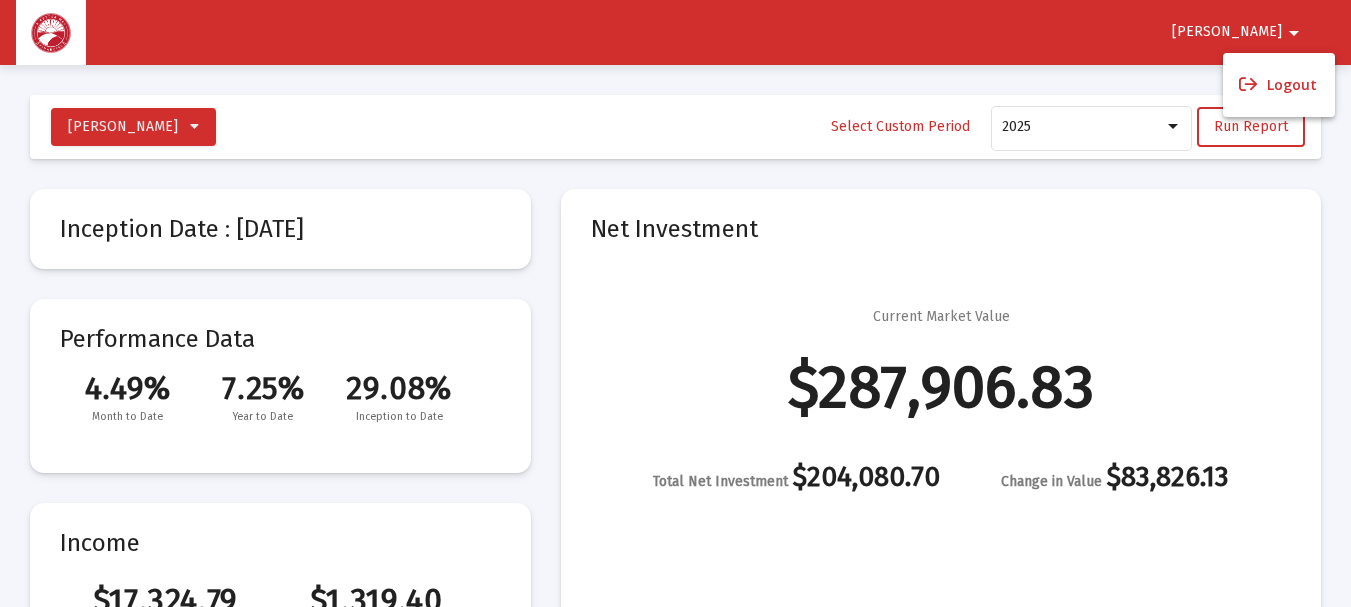 click on "Logout" at bounding box center (1279, 85) 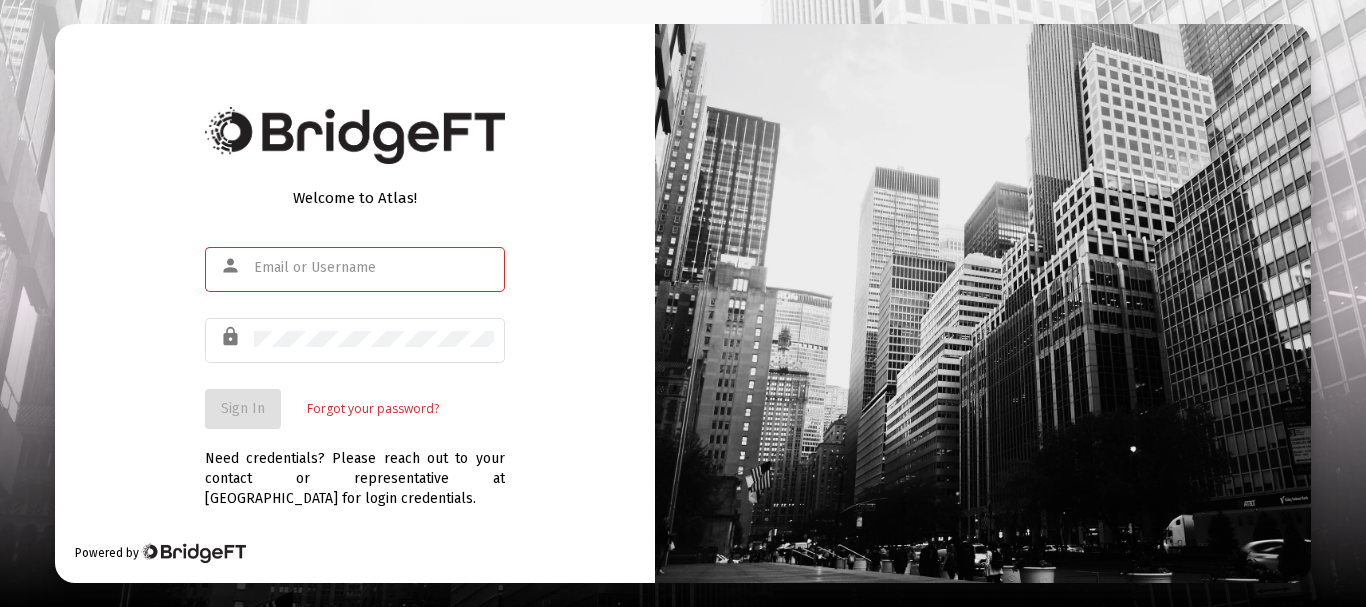 scroll, scrollTop: 0, scrollLeft: 0, axis: both 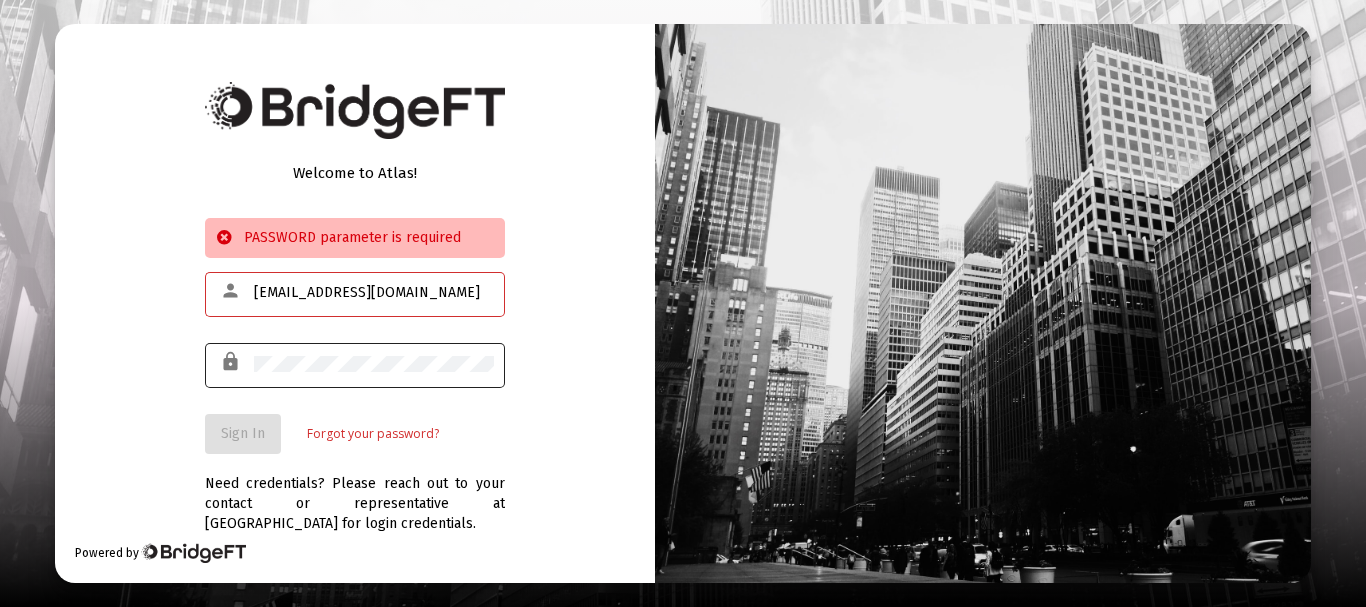 type on "[EMAIL_ADDRESS][DOMAIN_NAME]" 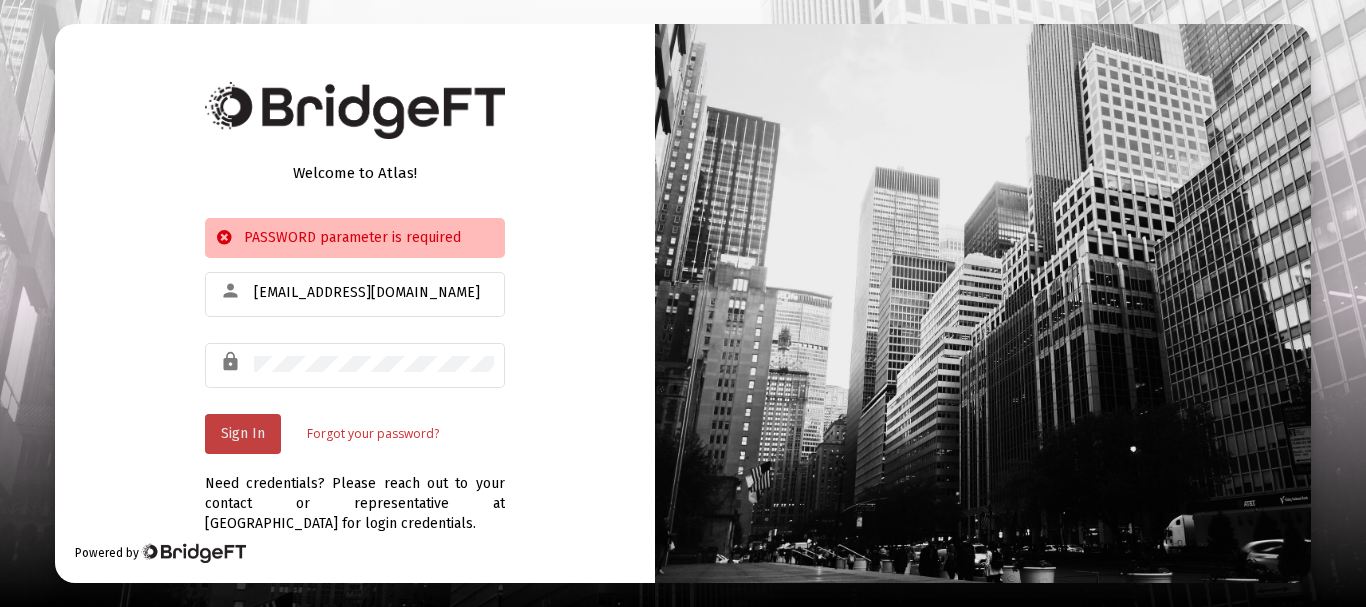 click on "Sign In" 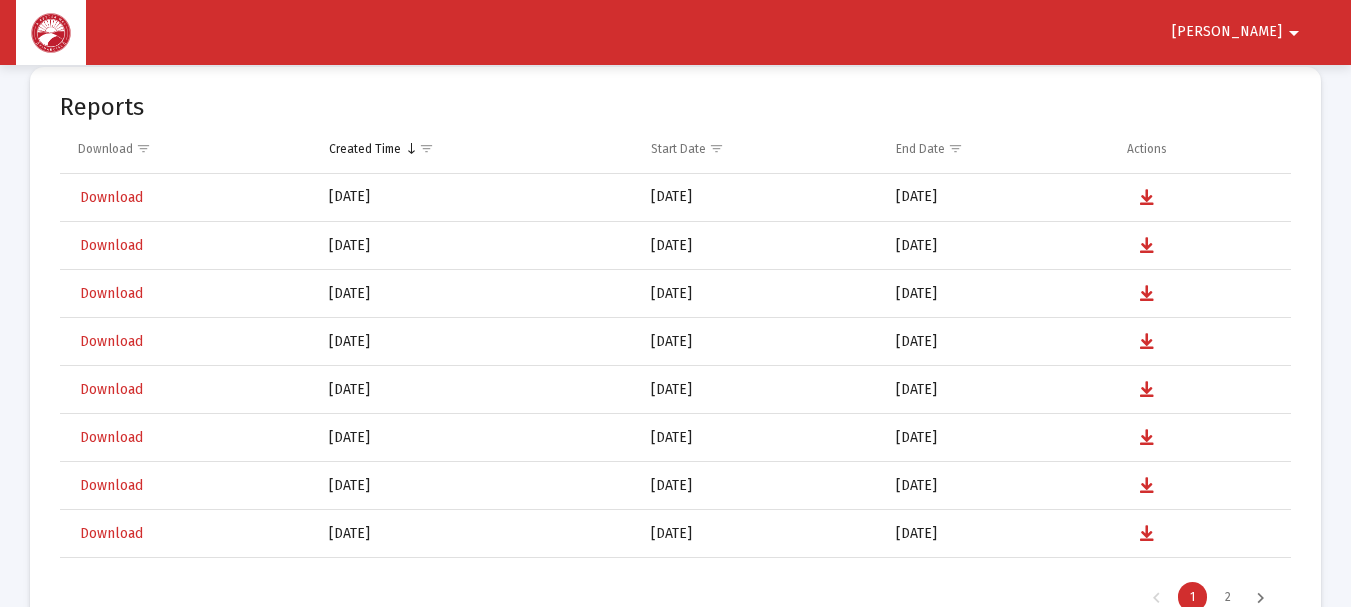 scroll, scrollTop: 300, scrollLeft: 0, axis: vertical 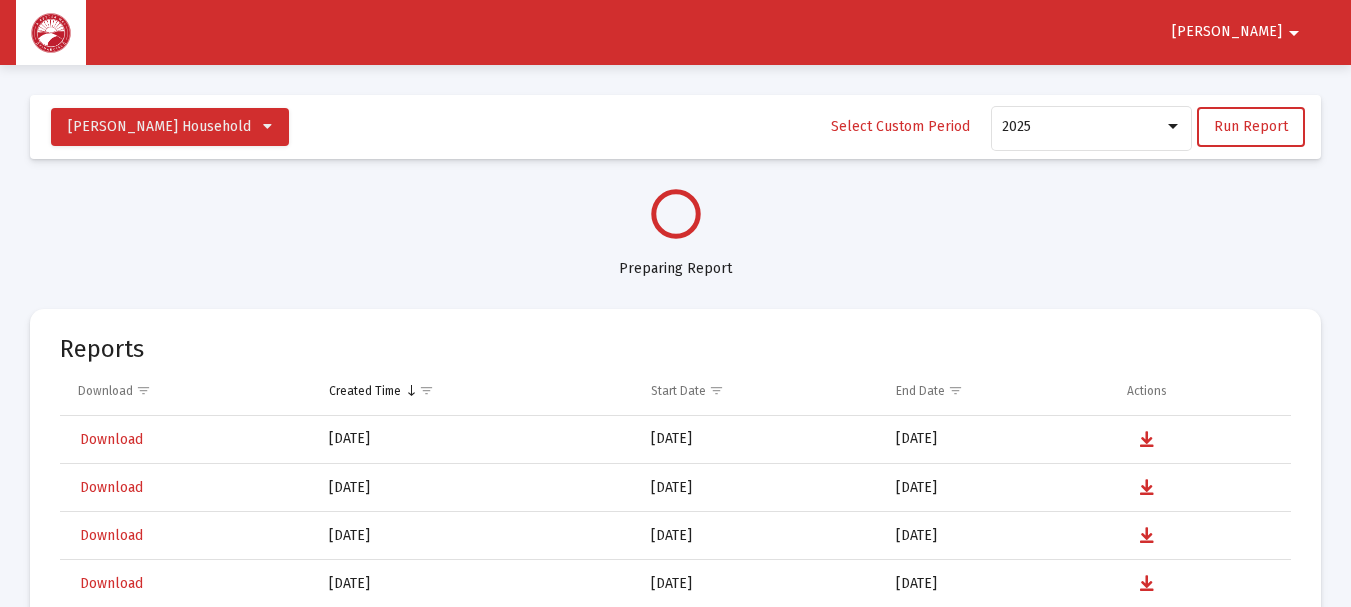 select on "View 6 months" 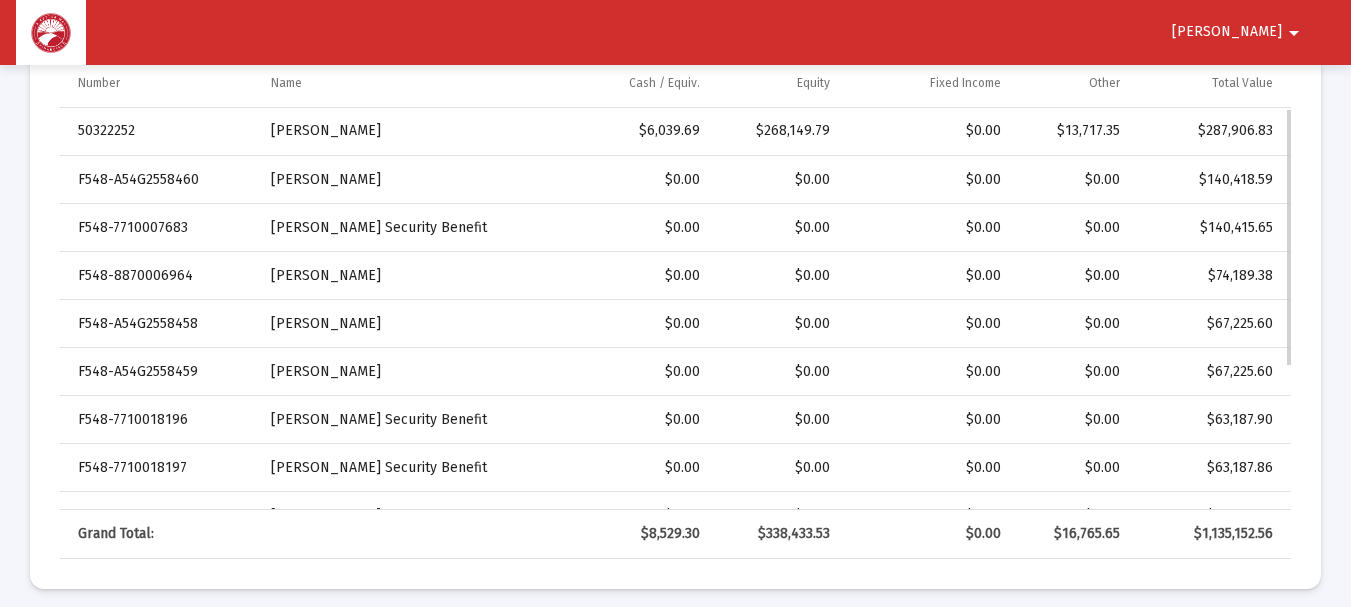 scroll, scrollTop: 700, scrollLeft: 0, axis: vertical 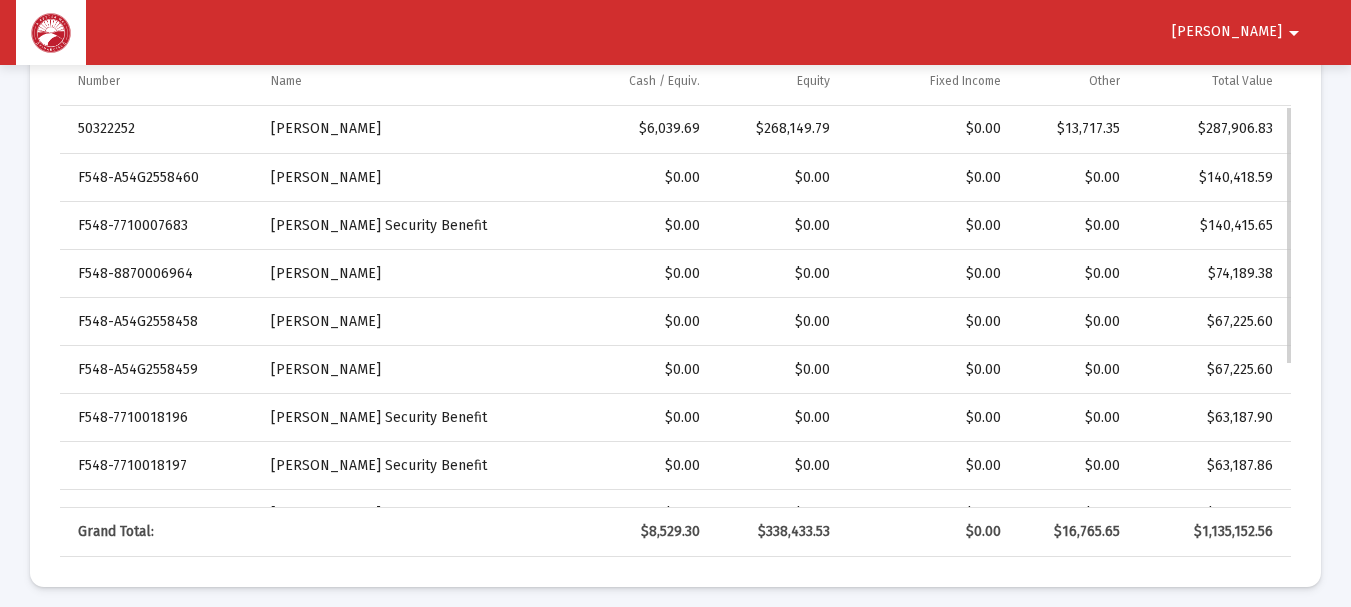 click on "F548-7710018197" 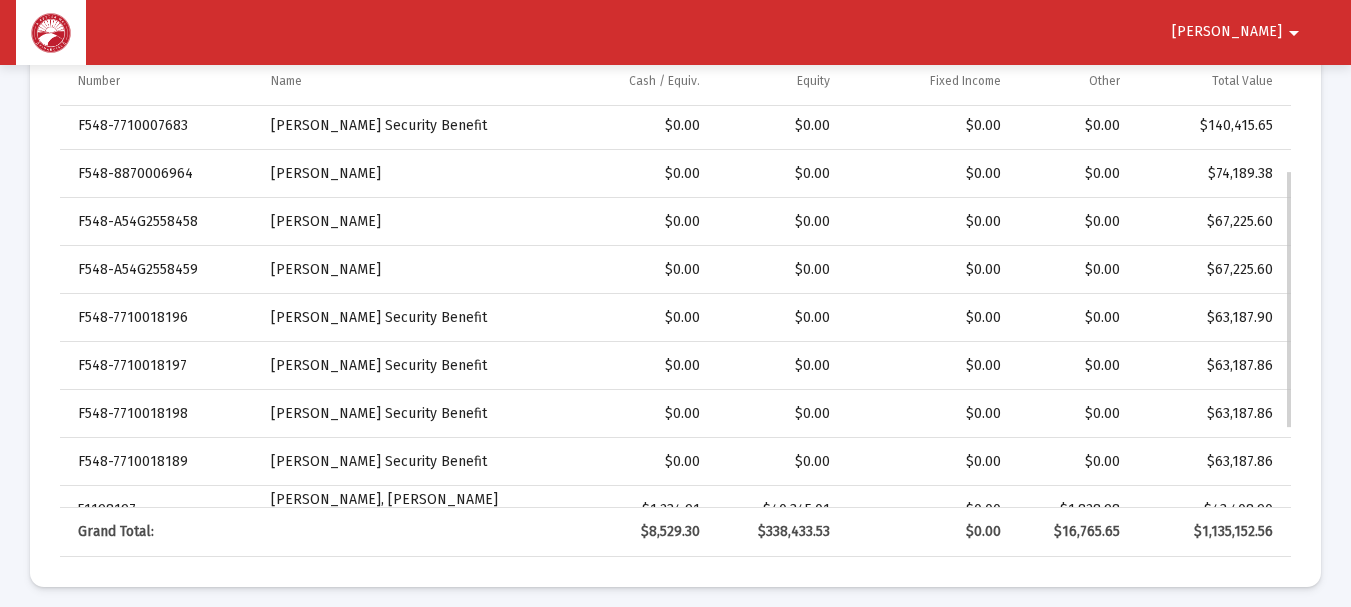 scroll, scrollTop: 223, scrollLeft: 0, axis: vertical 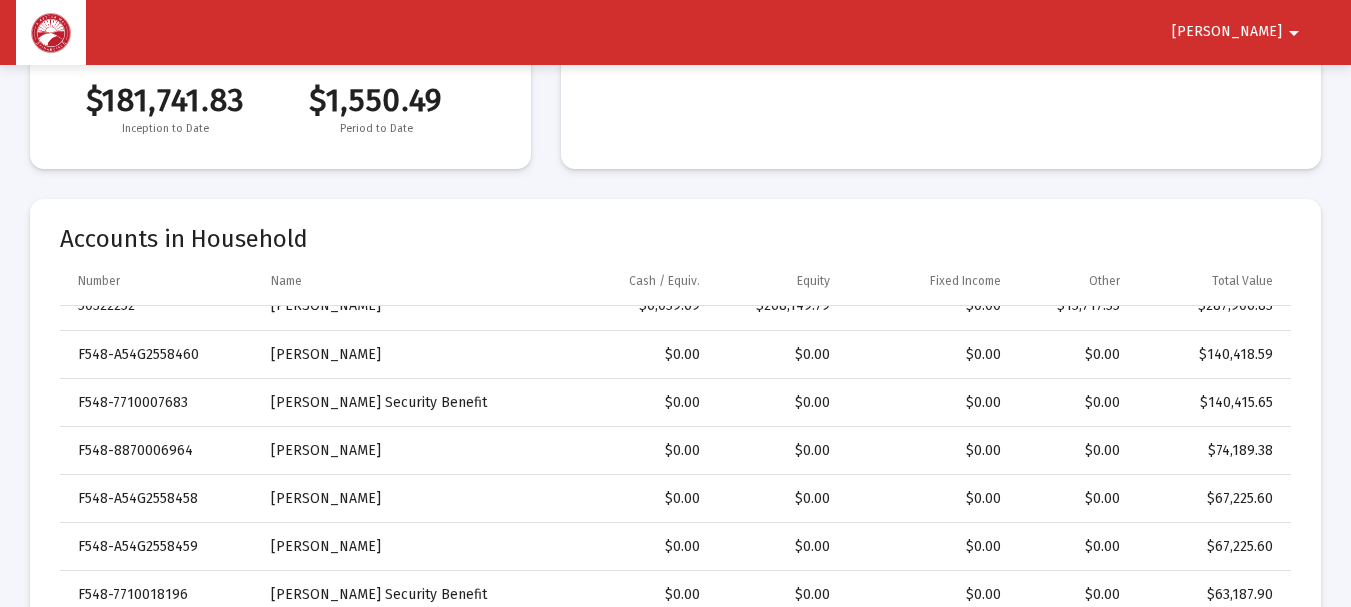 click on "arrow_drop_down" 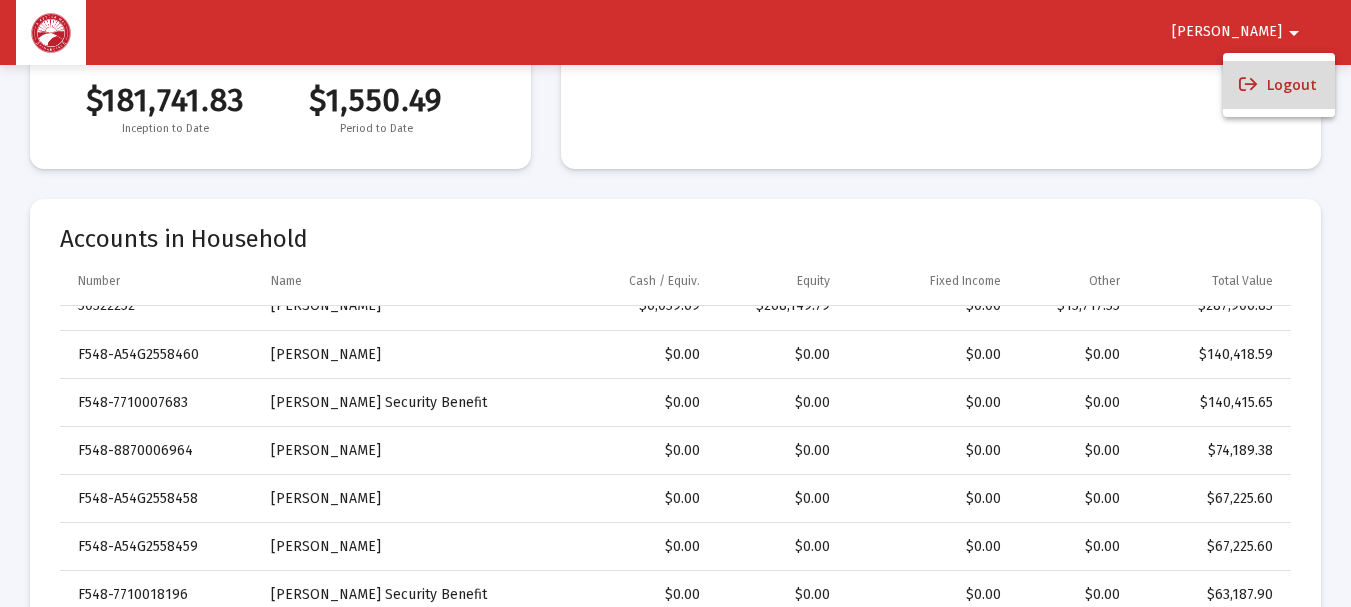 click on "Logout" at bounding box center (1279, 85) 